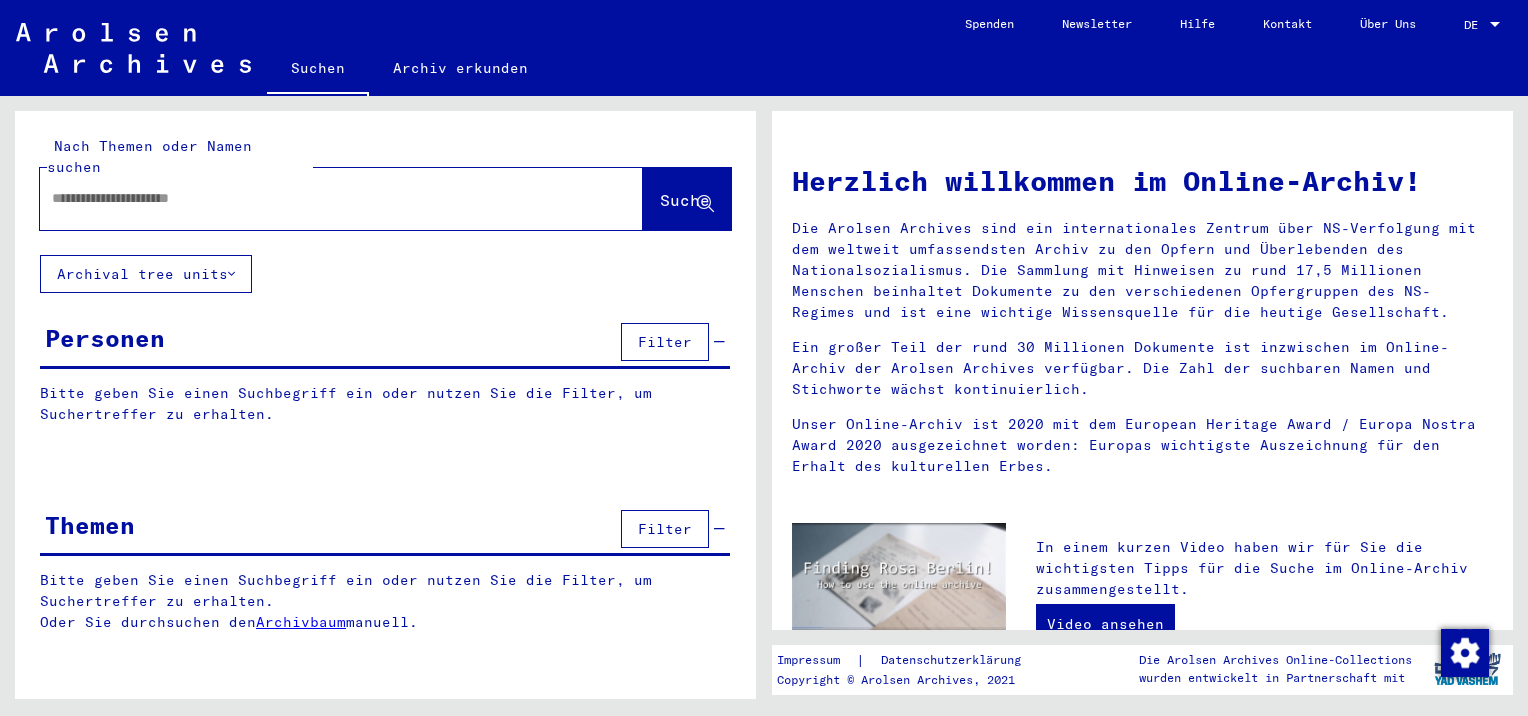 scroll, scrollTop: 0, scrollLeft: 0, axis: both 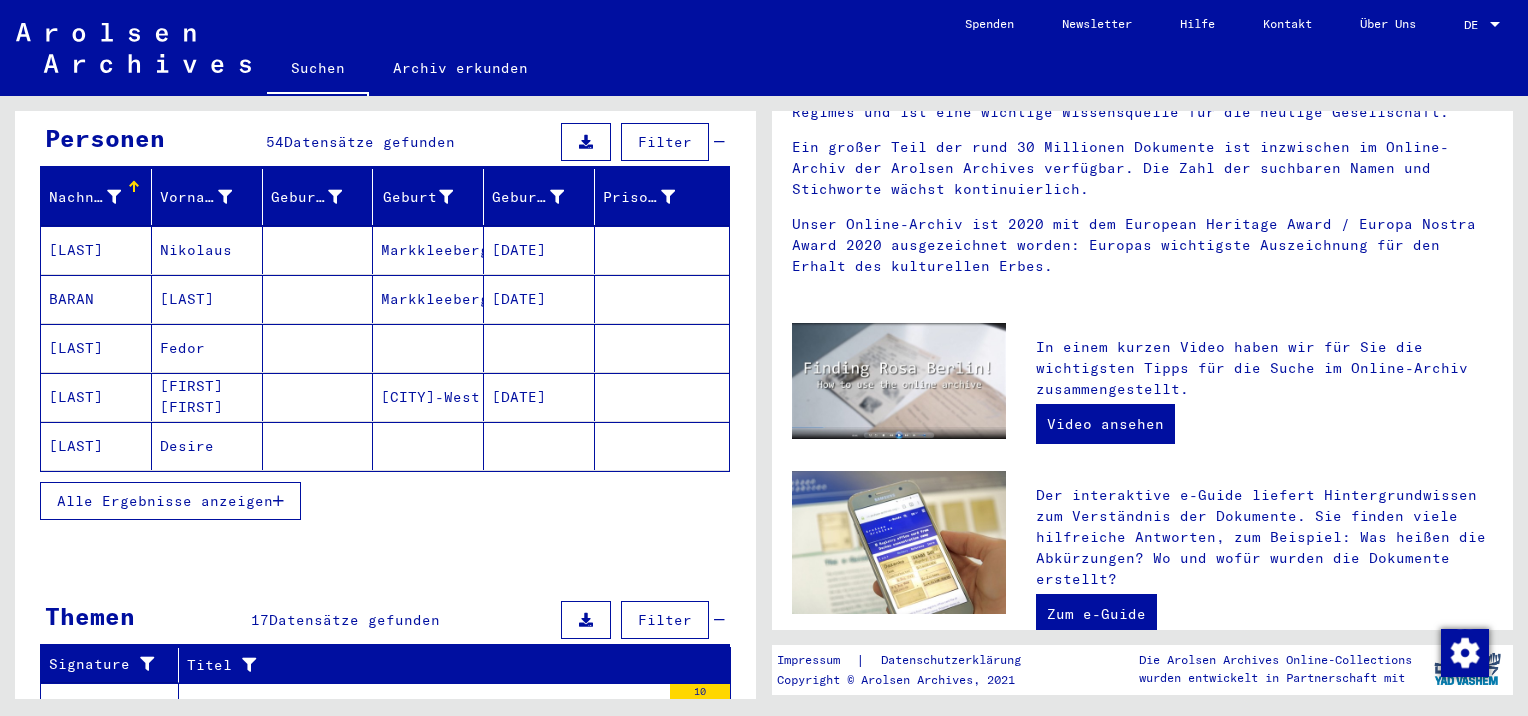 click on "Alle Ergebnisse anzeigen" at bounding box center [165, 501] 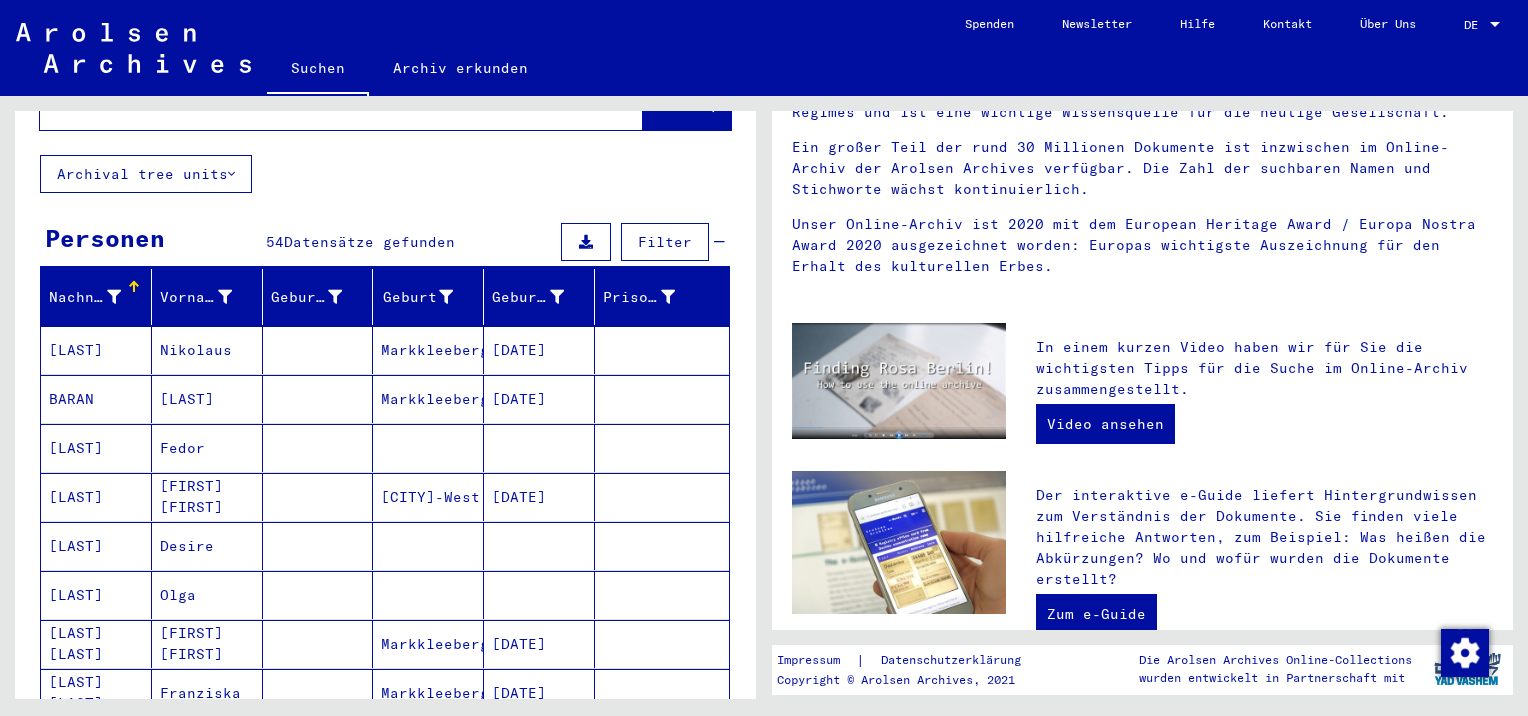 scroll, scrollTop: 0, scrollLeft: 0, axis: both 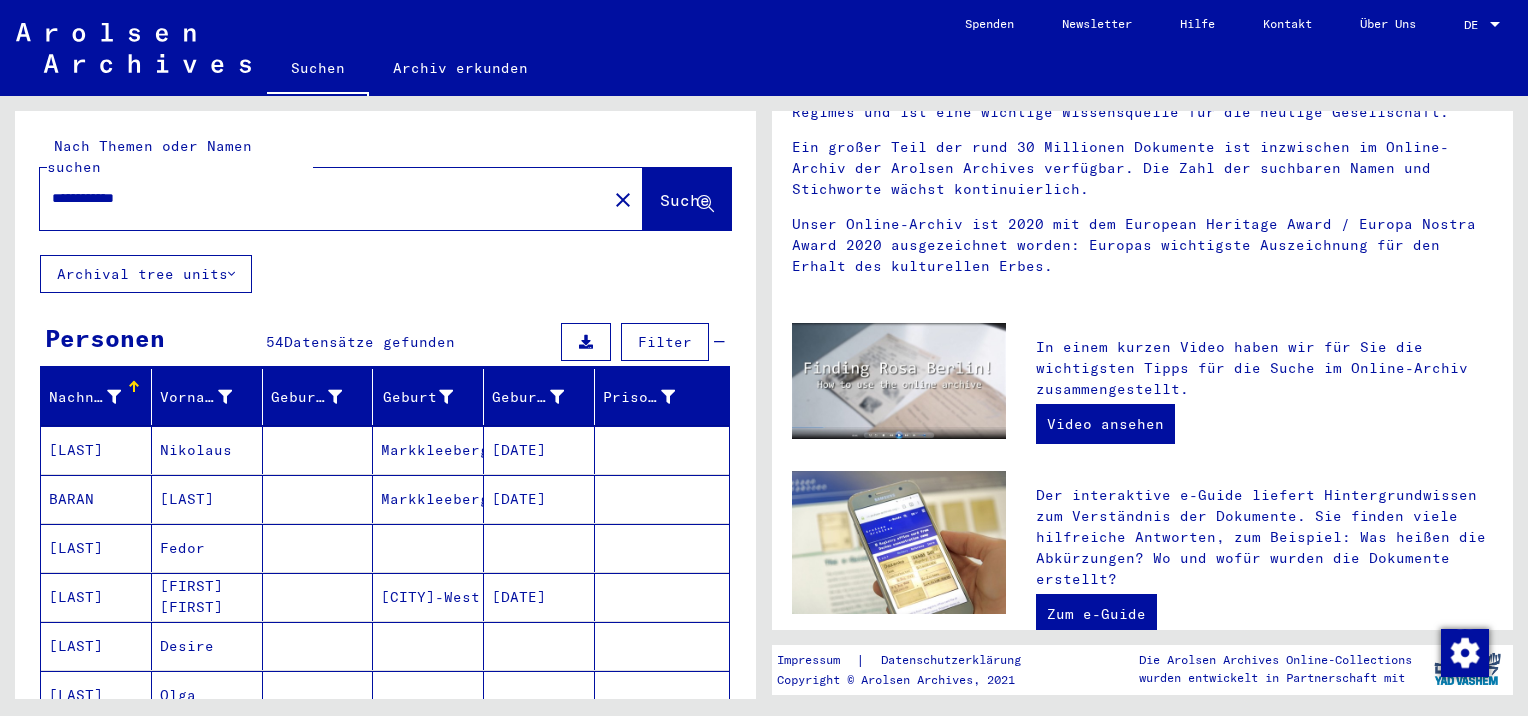 drag, startPoint x: 189, startPoint y: 175, endPoint x: 20, endPoint y: 175, distance: 169 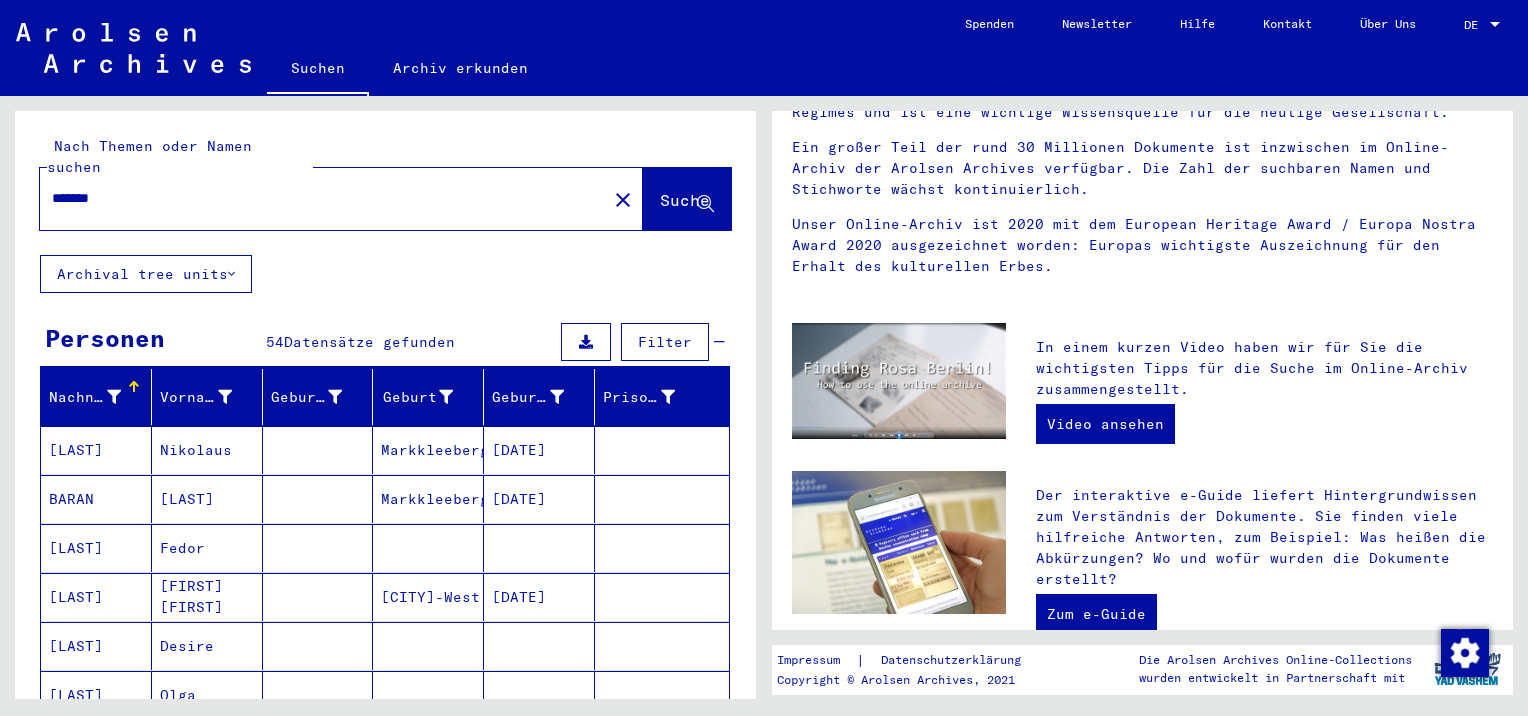 type on "*******" 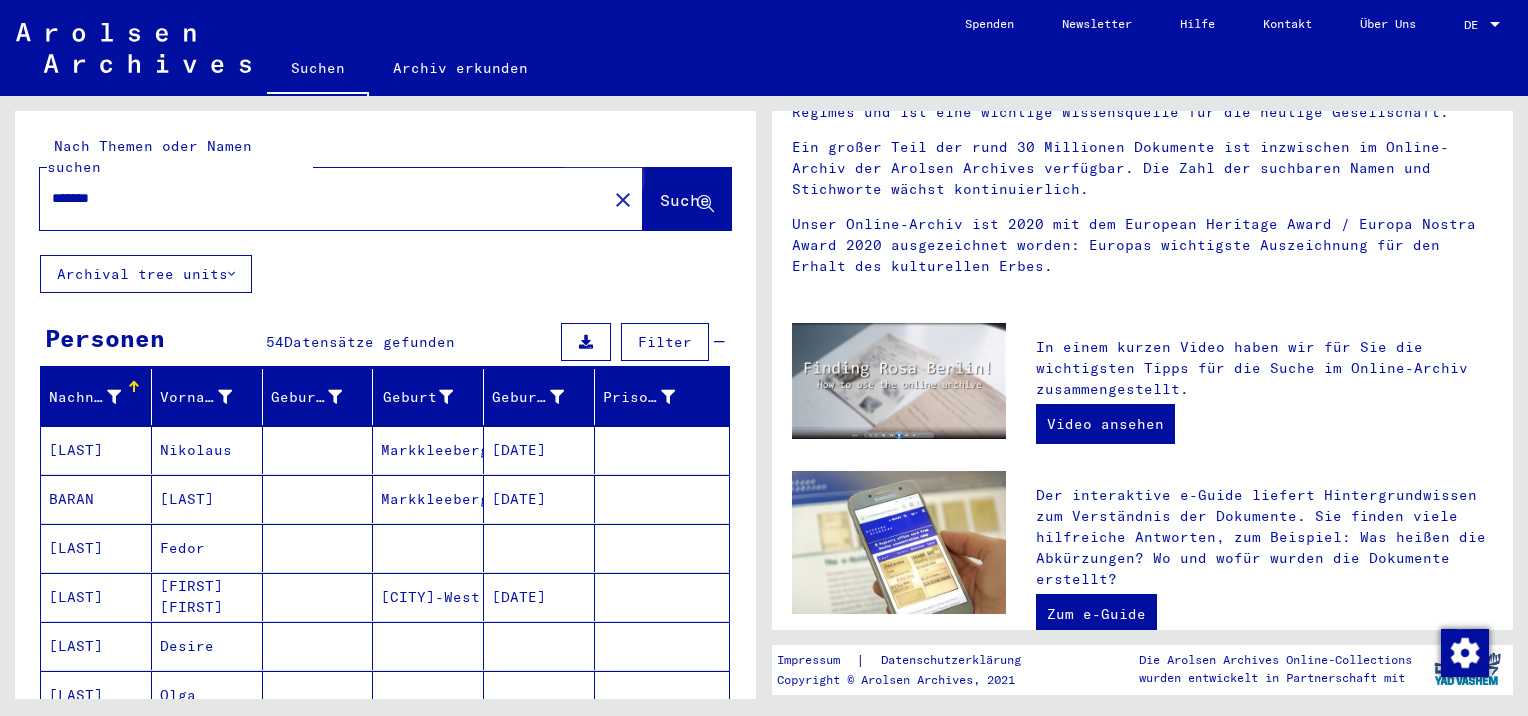 click on "Suche" 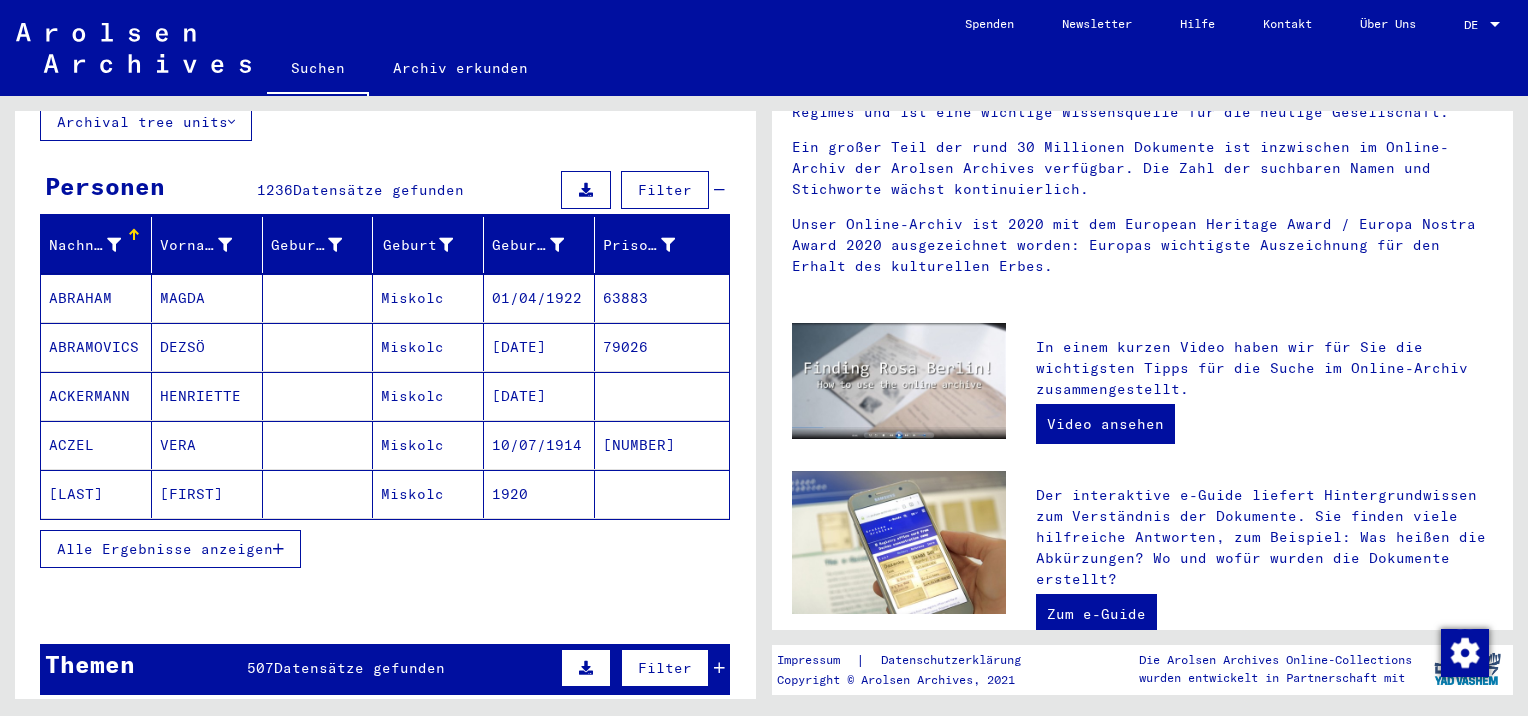 scroll, scrollTop: 200, scrollLeft: 0, axis: vertical 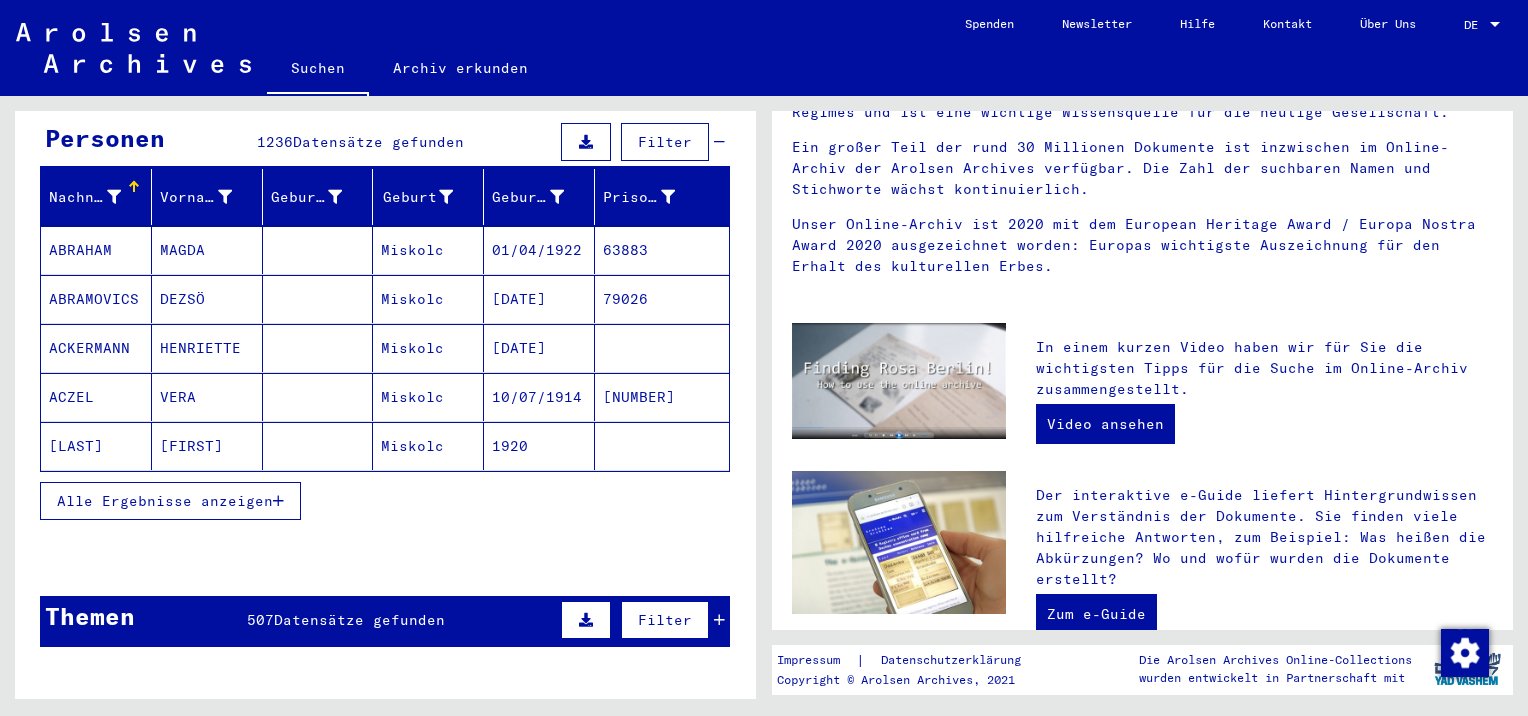 click on "Alle Ergebnisse anzeigen" at bounding box center (165, 501) 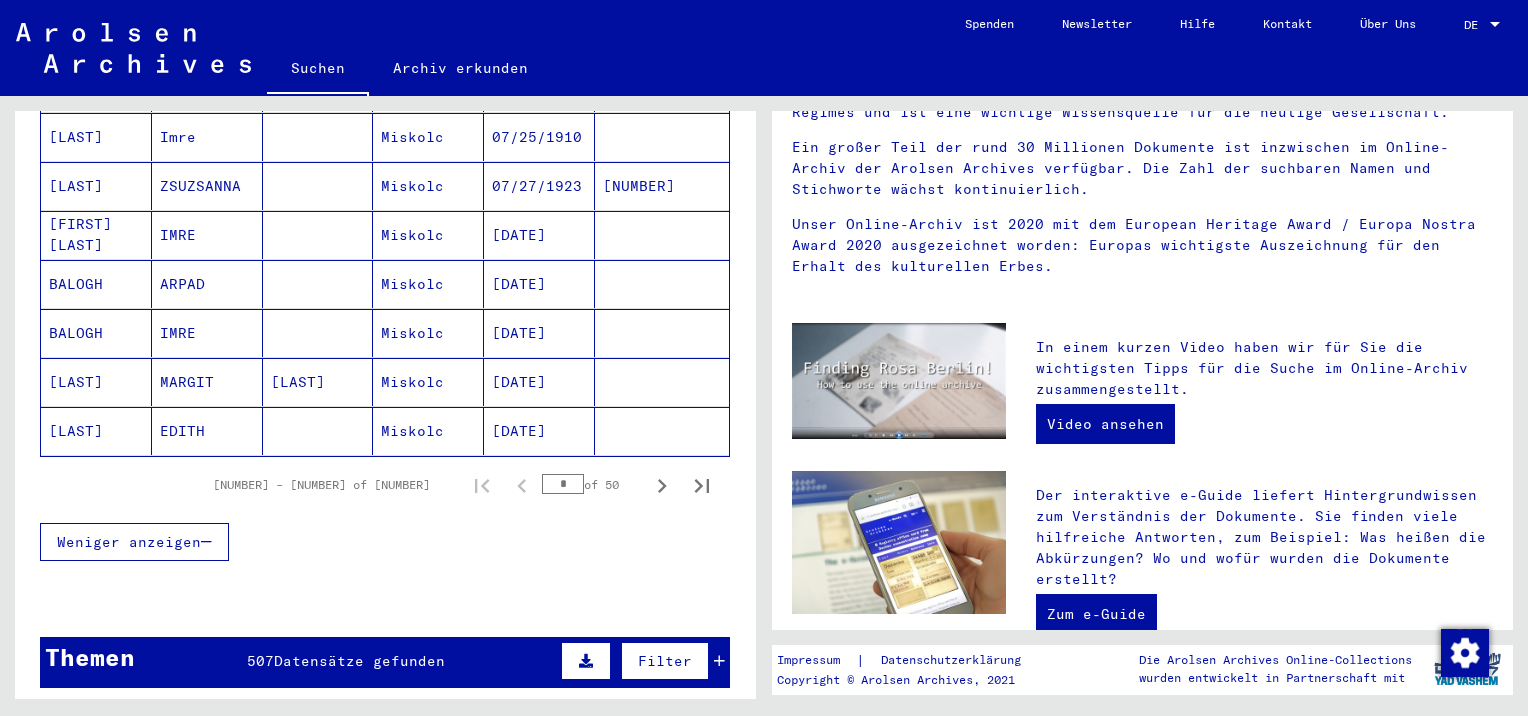 scroll, scrollTop: 1200, scrollLeft: 0, axis: vertical 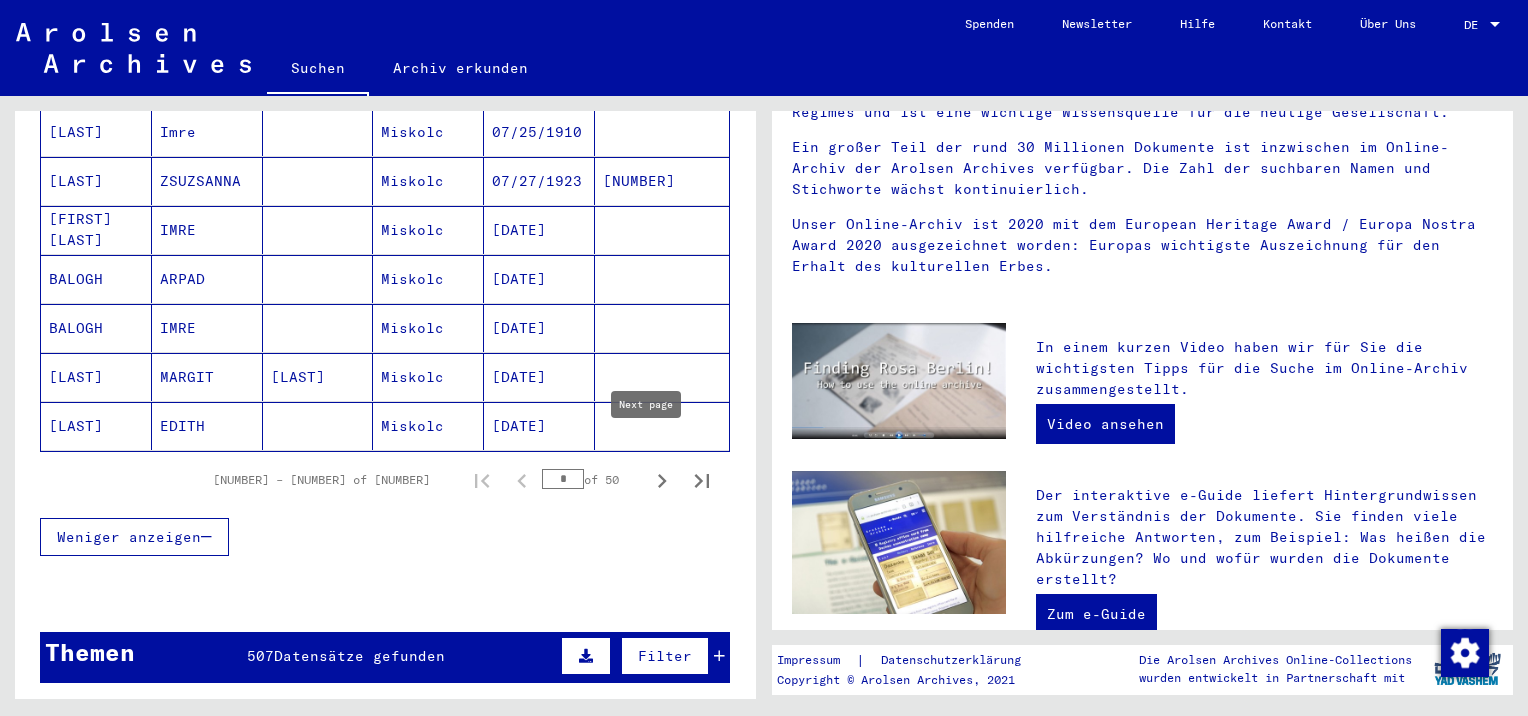 click 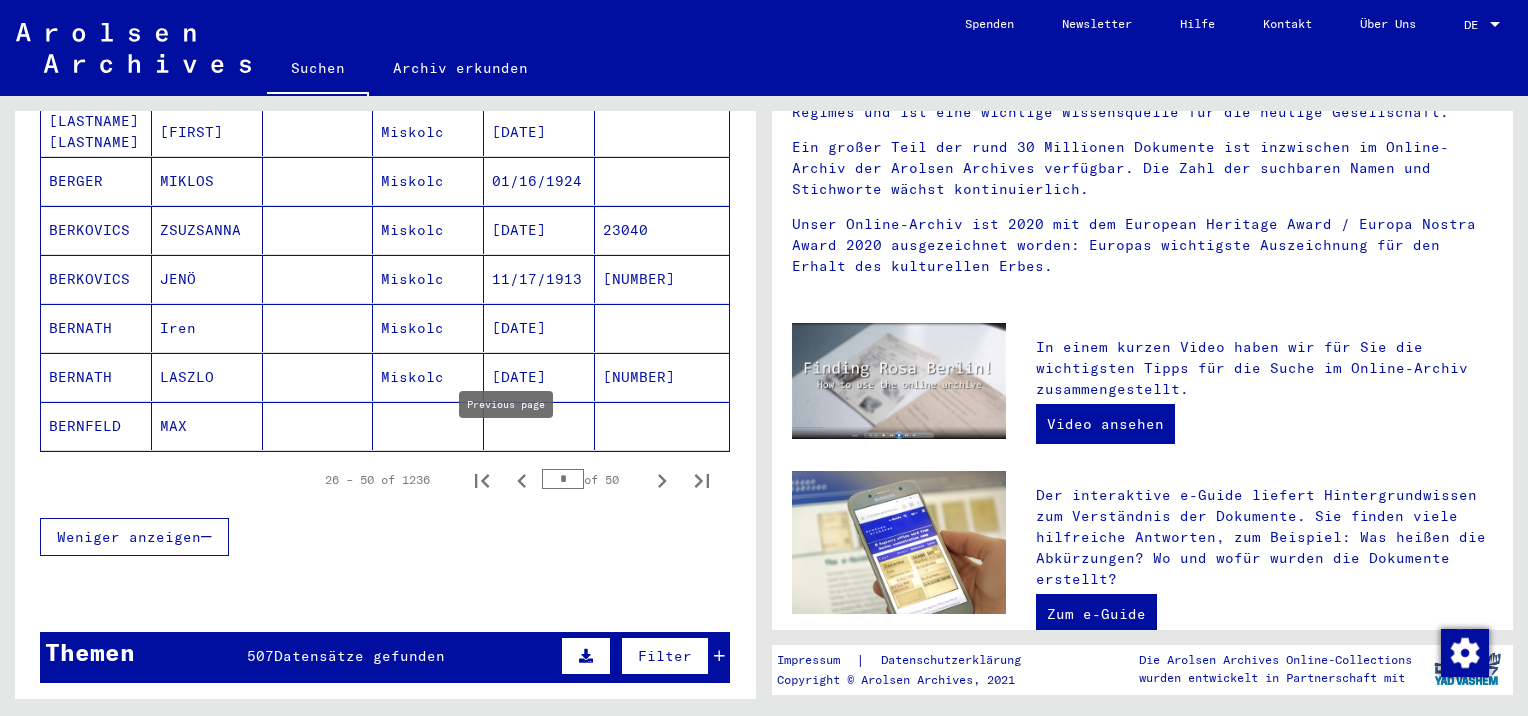 drag, startPoint x: 552, startPoint y: 453, endPoint x: 512, endPoint y: 453, distance: 40 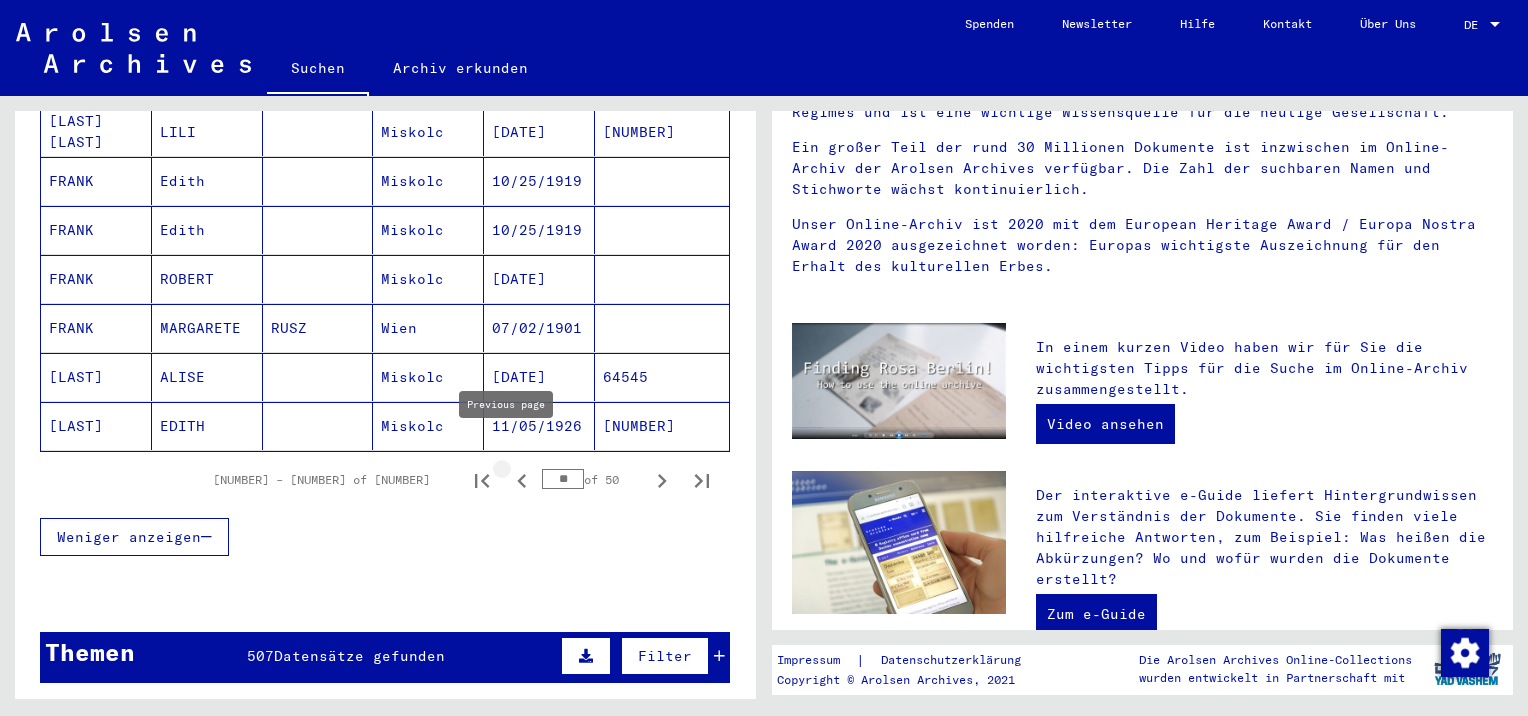 click 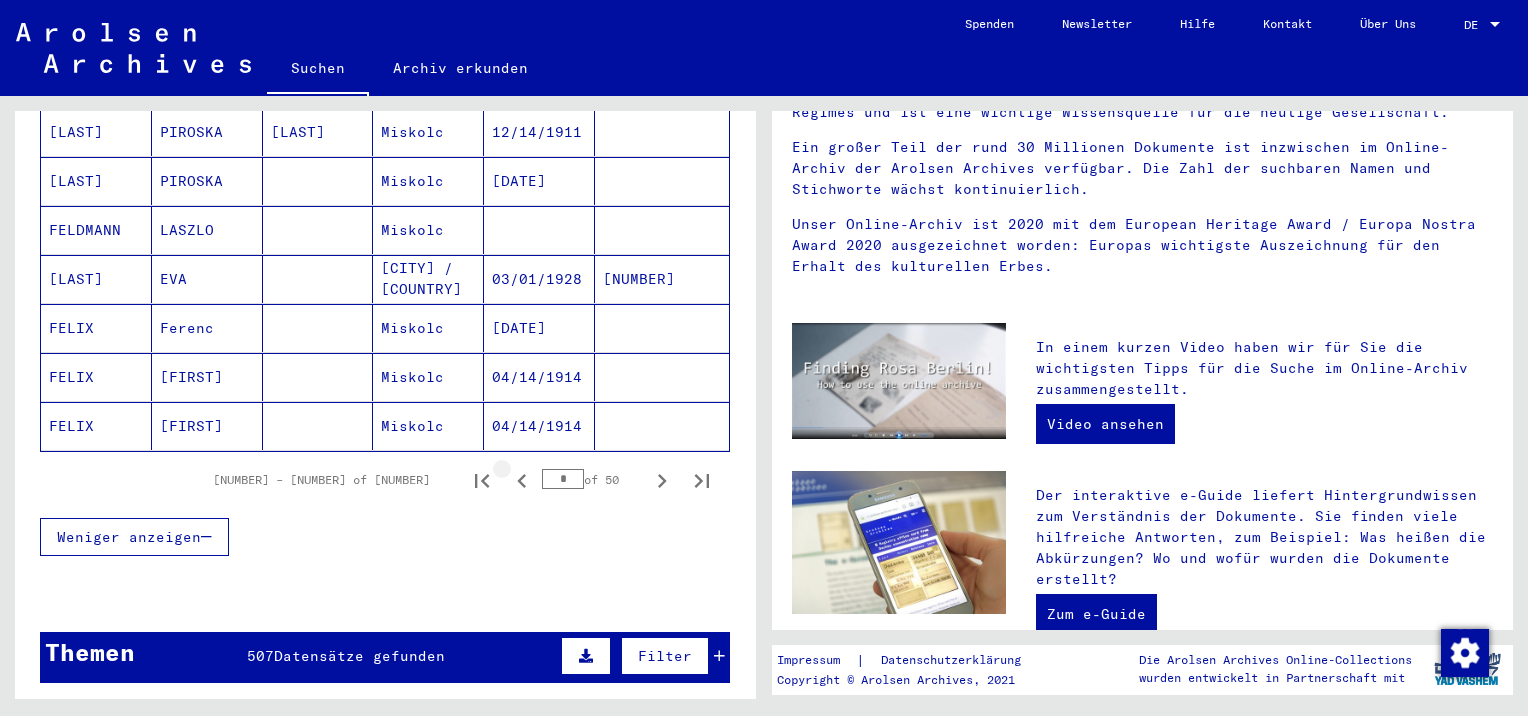 click 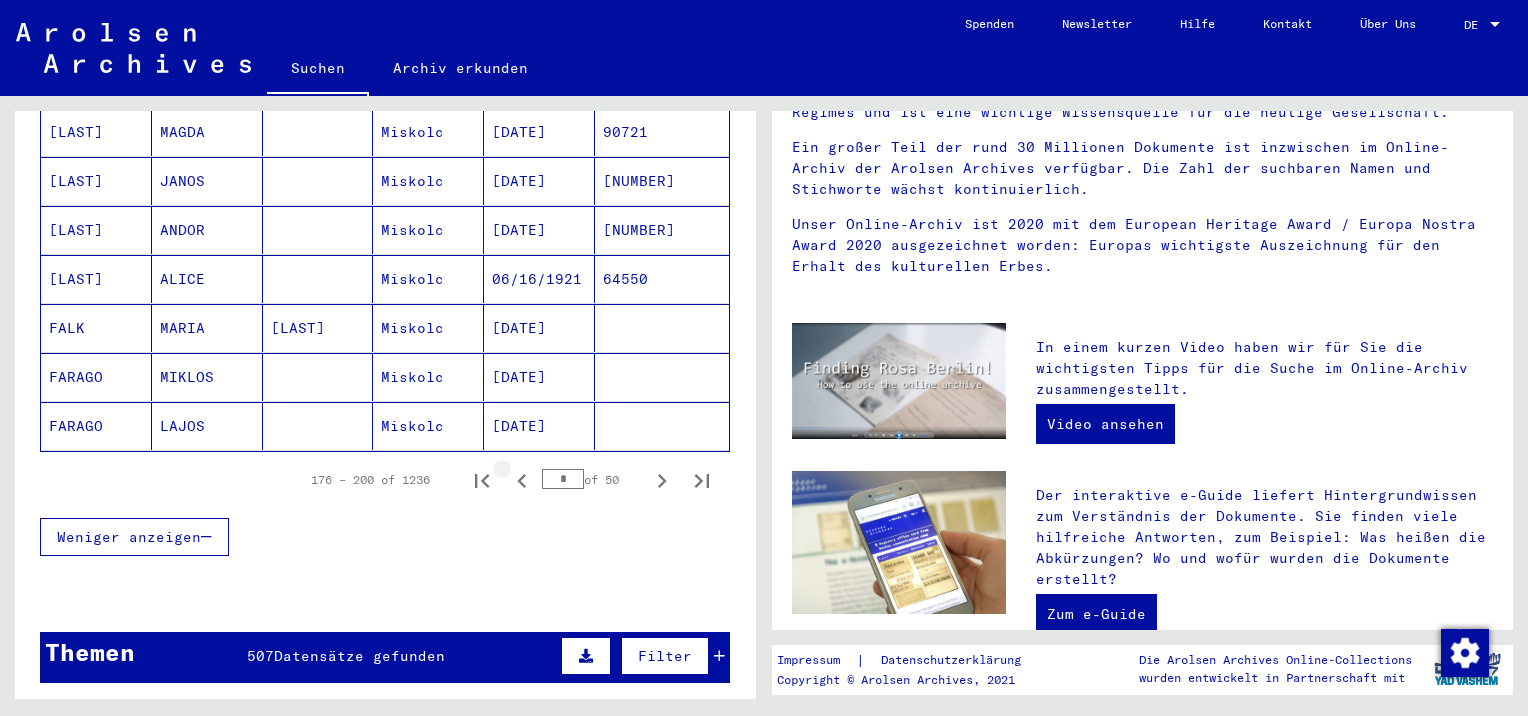 click 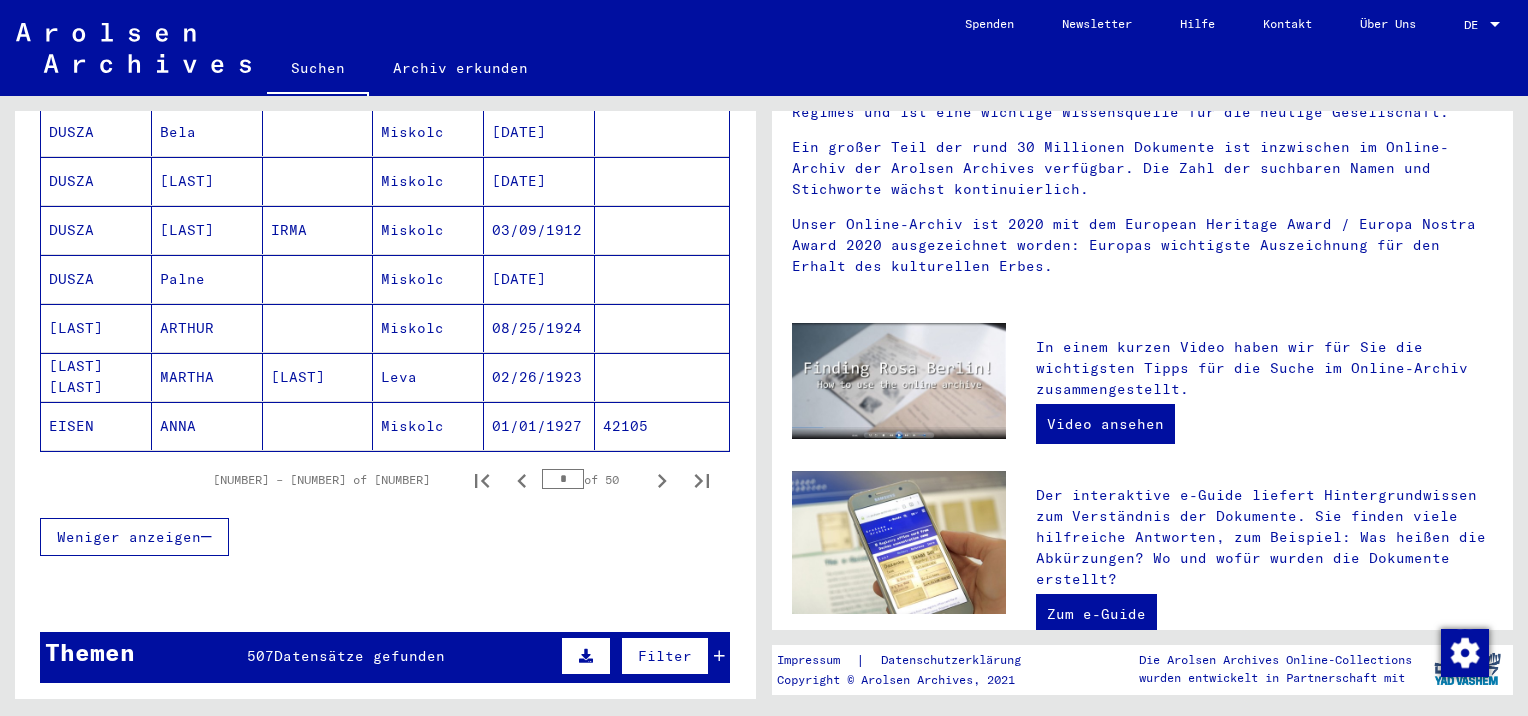 click 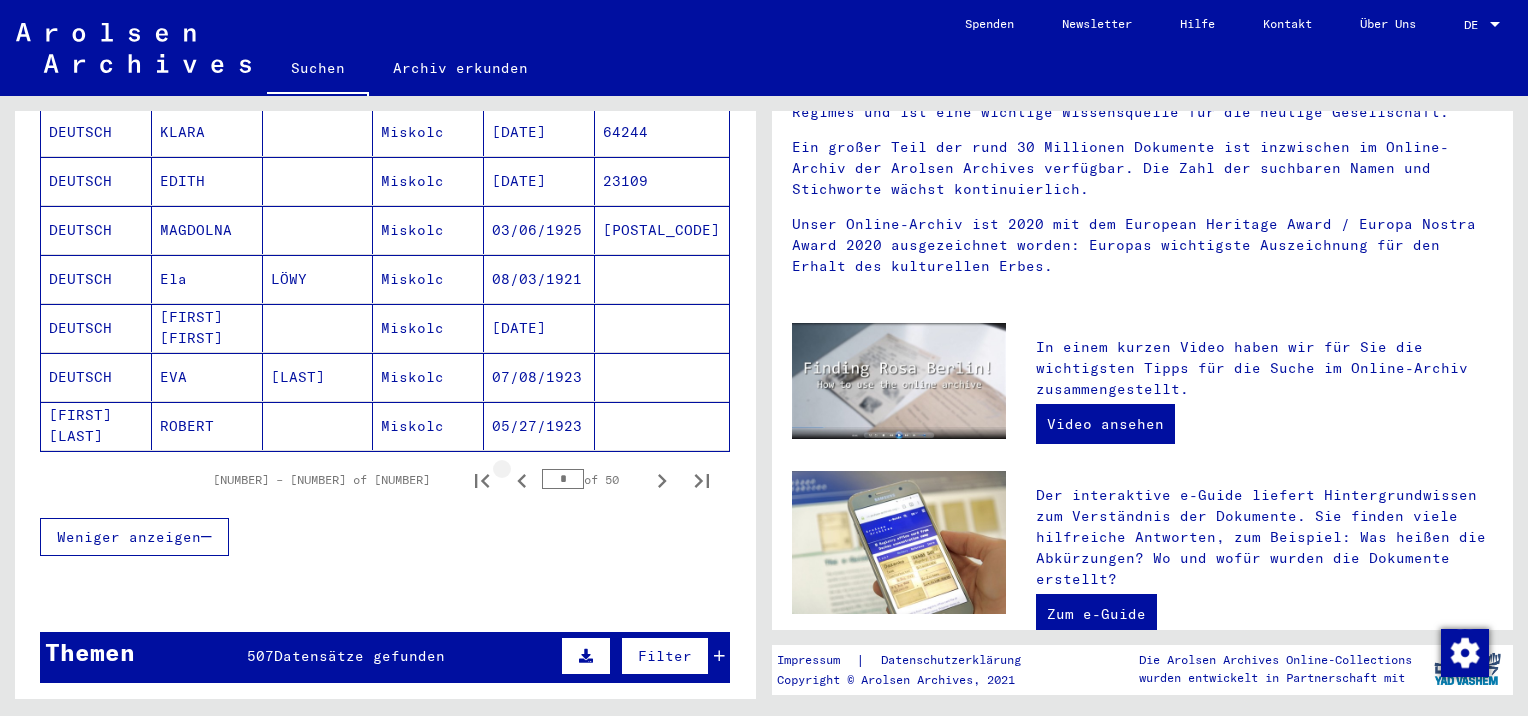 click 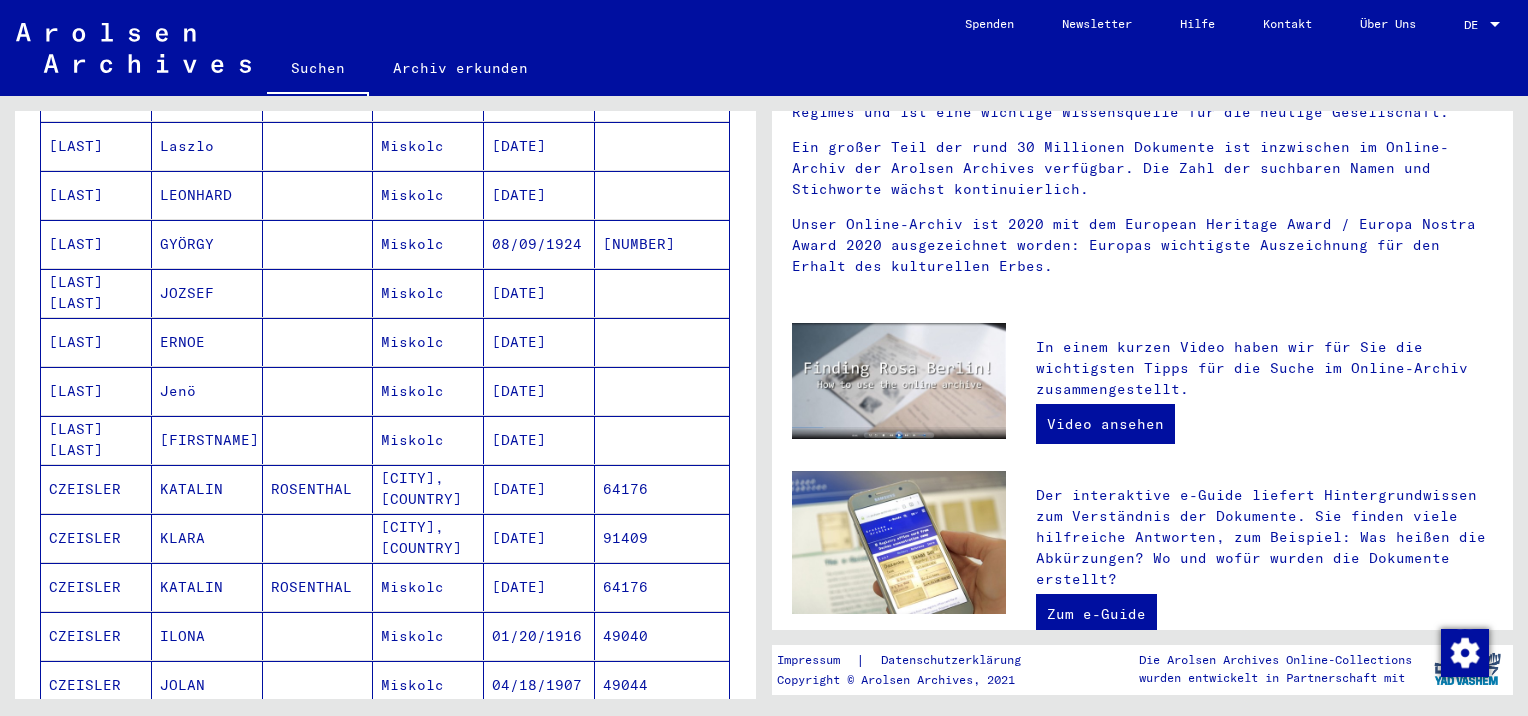 scroll, scrollTop: 600, scrollLeft: 0, axis: vertical 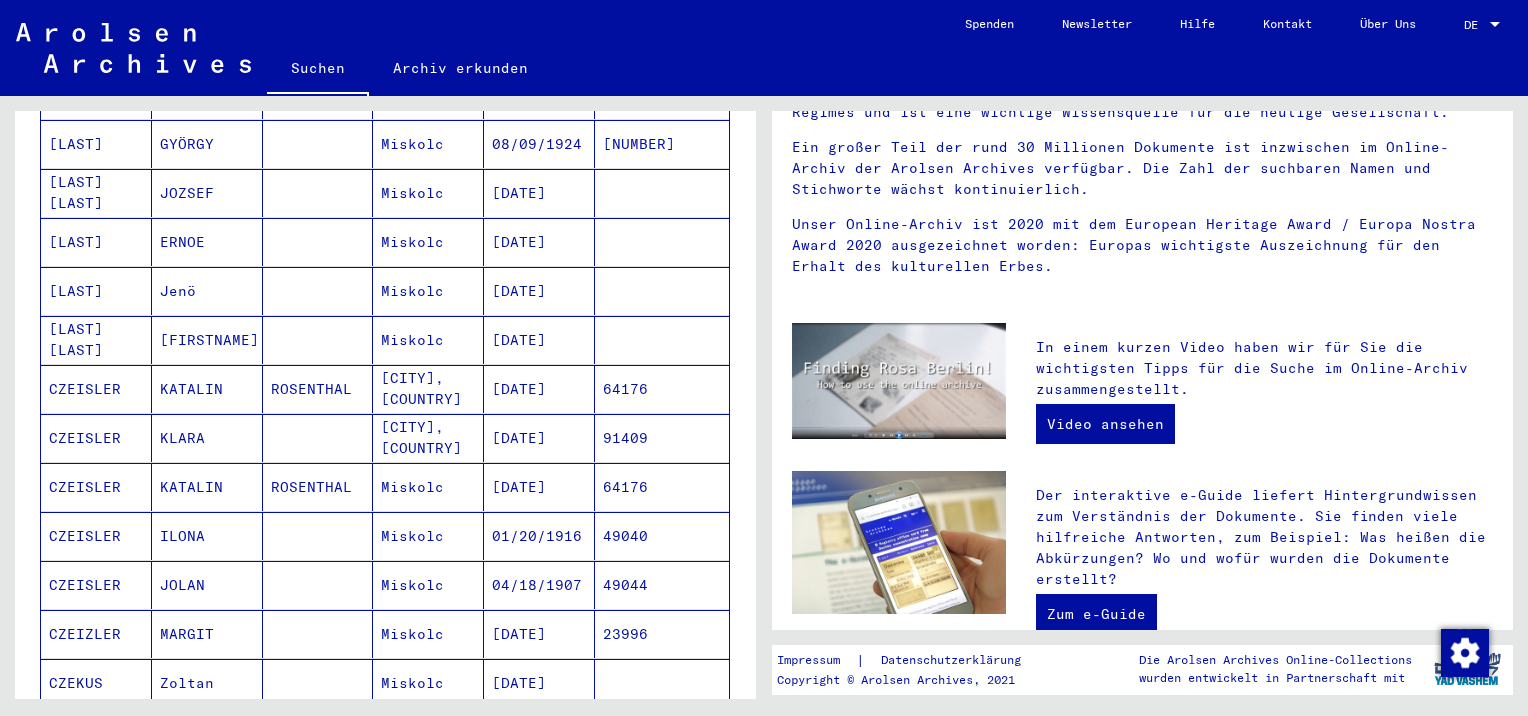 click on "CZEISLER" at bounding box center [96, 585] 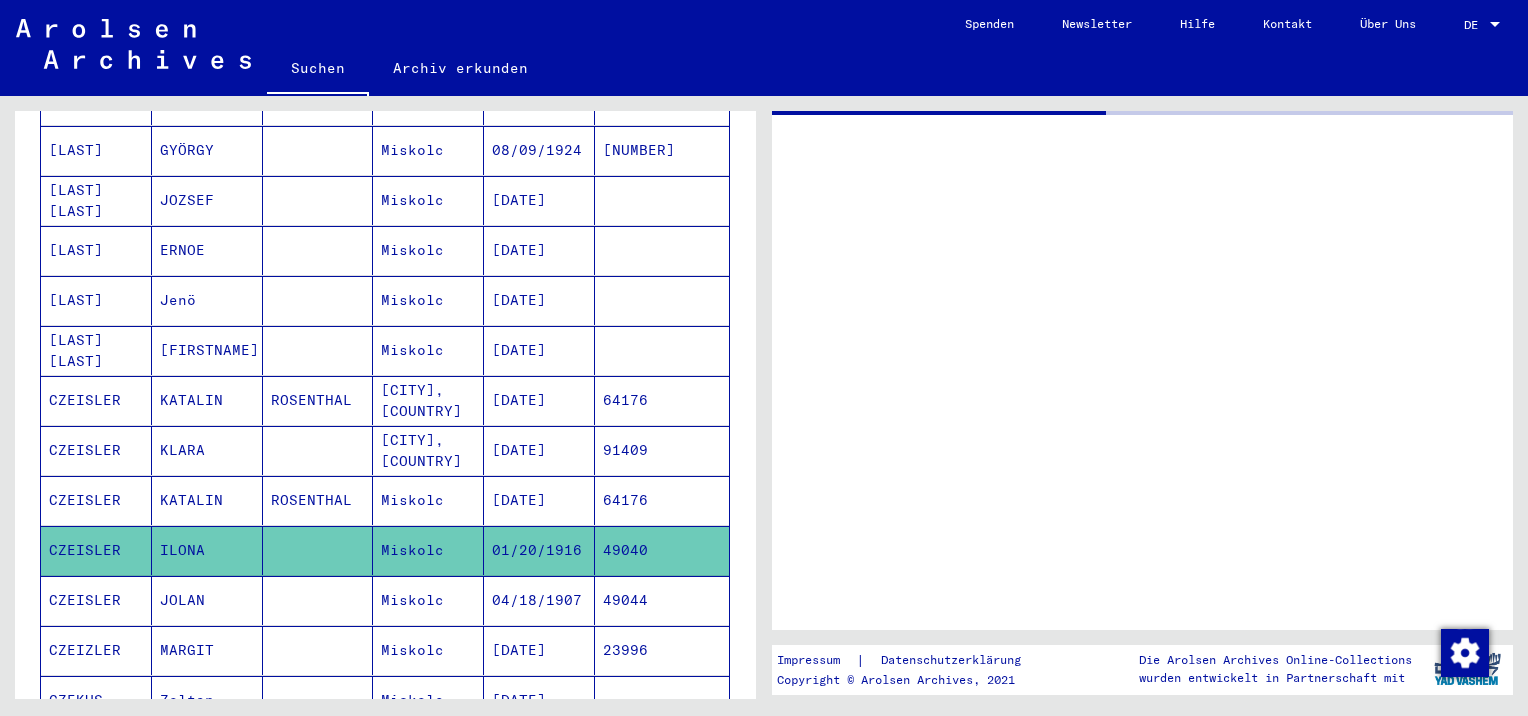 scroll, scrollTop: 0, scrollLeft: 0, axis: both 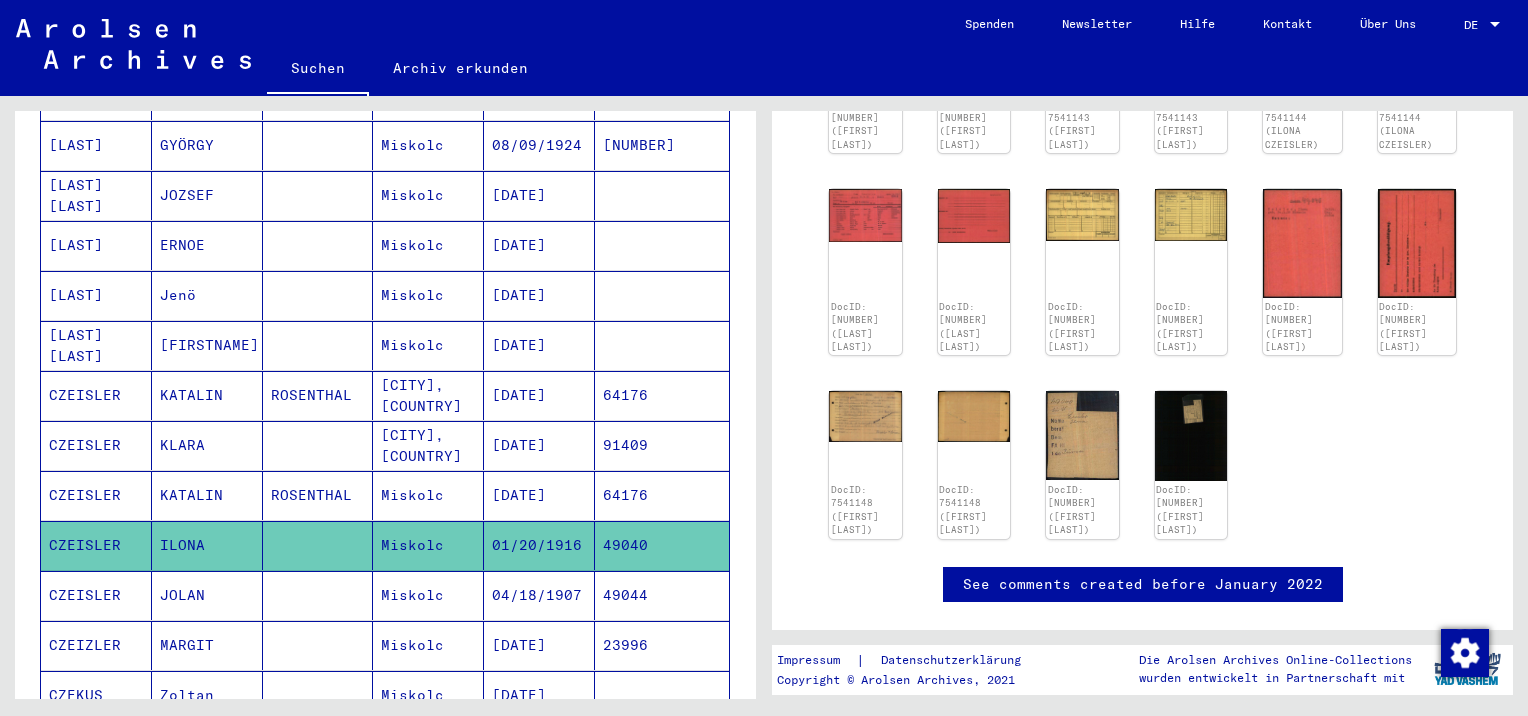 click on "See comments created before January 2022" 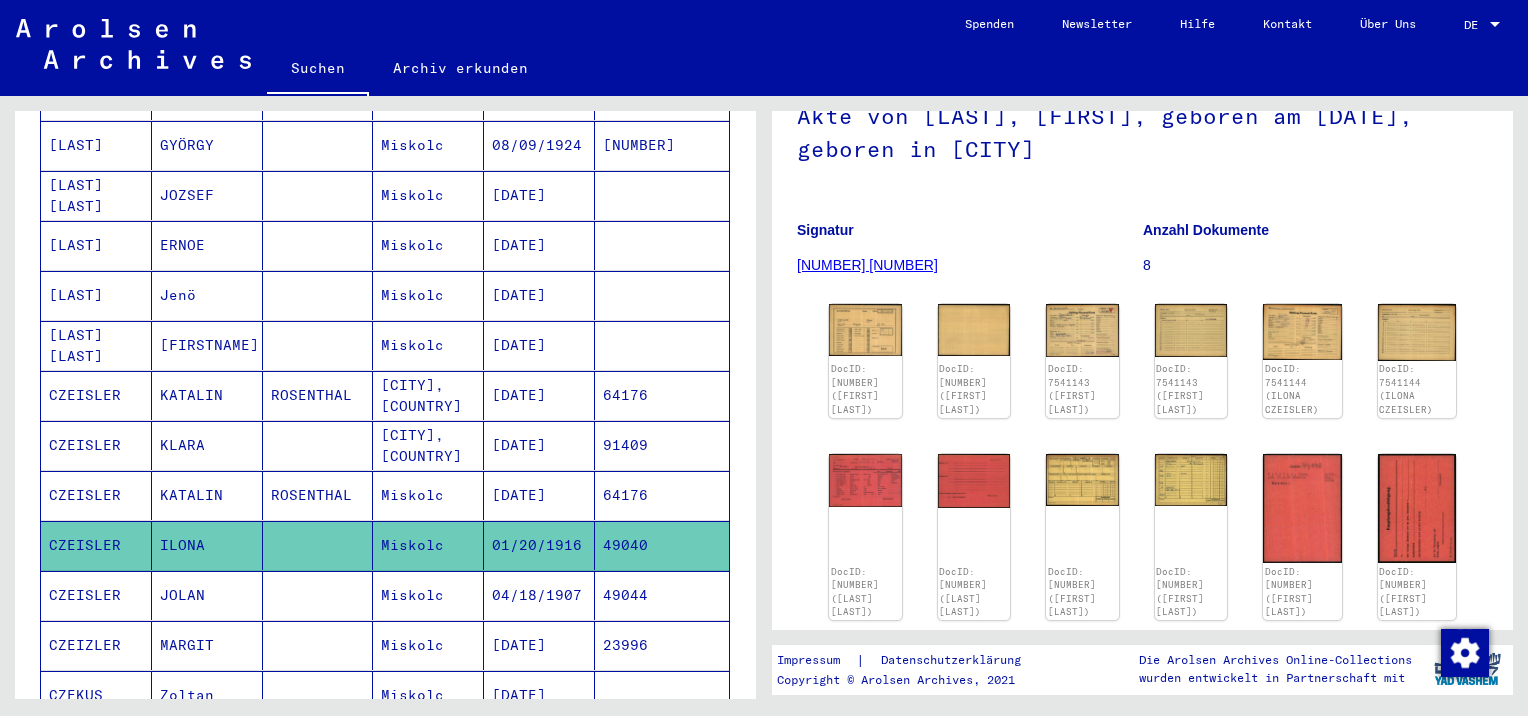 scroll, scrollTop: 100, scrollLeft: 0, axis: vertical 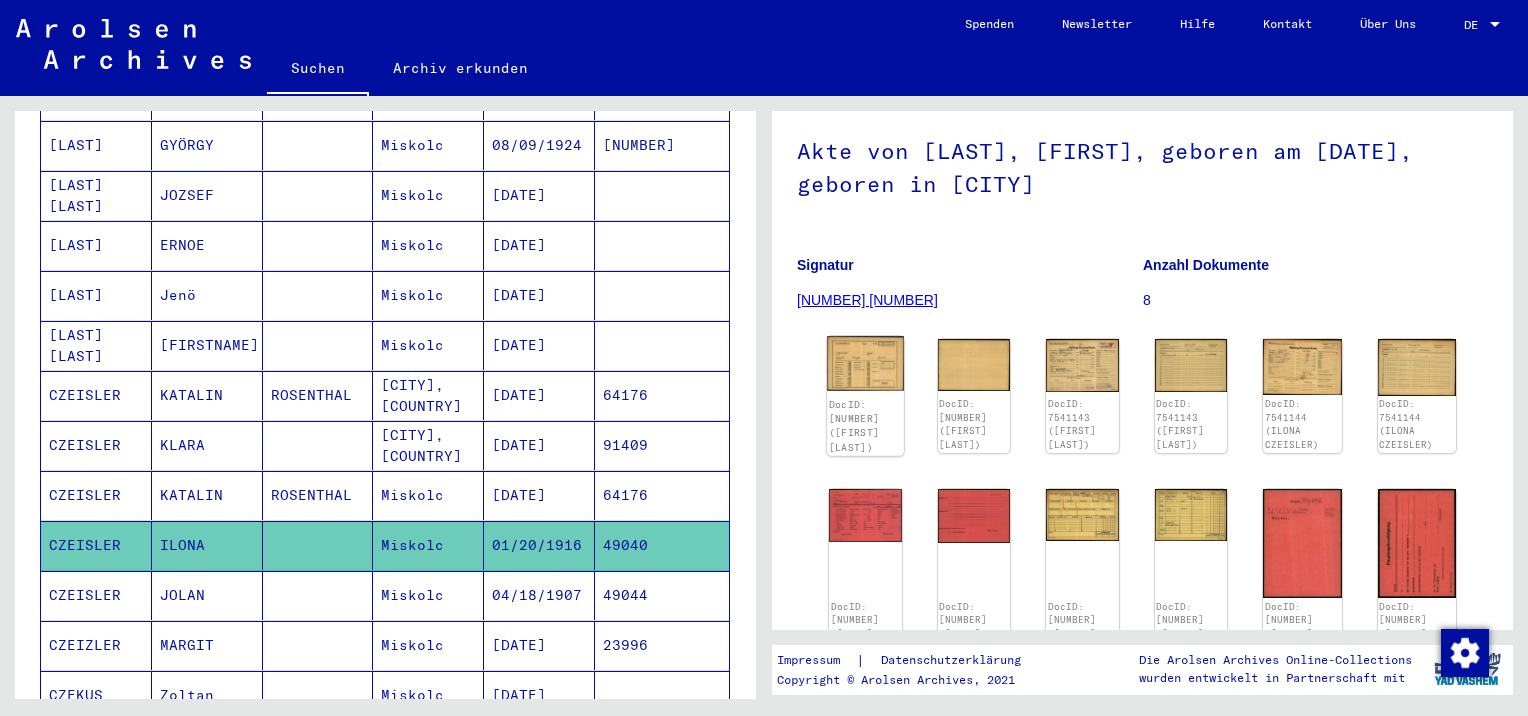 click 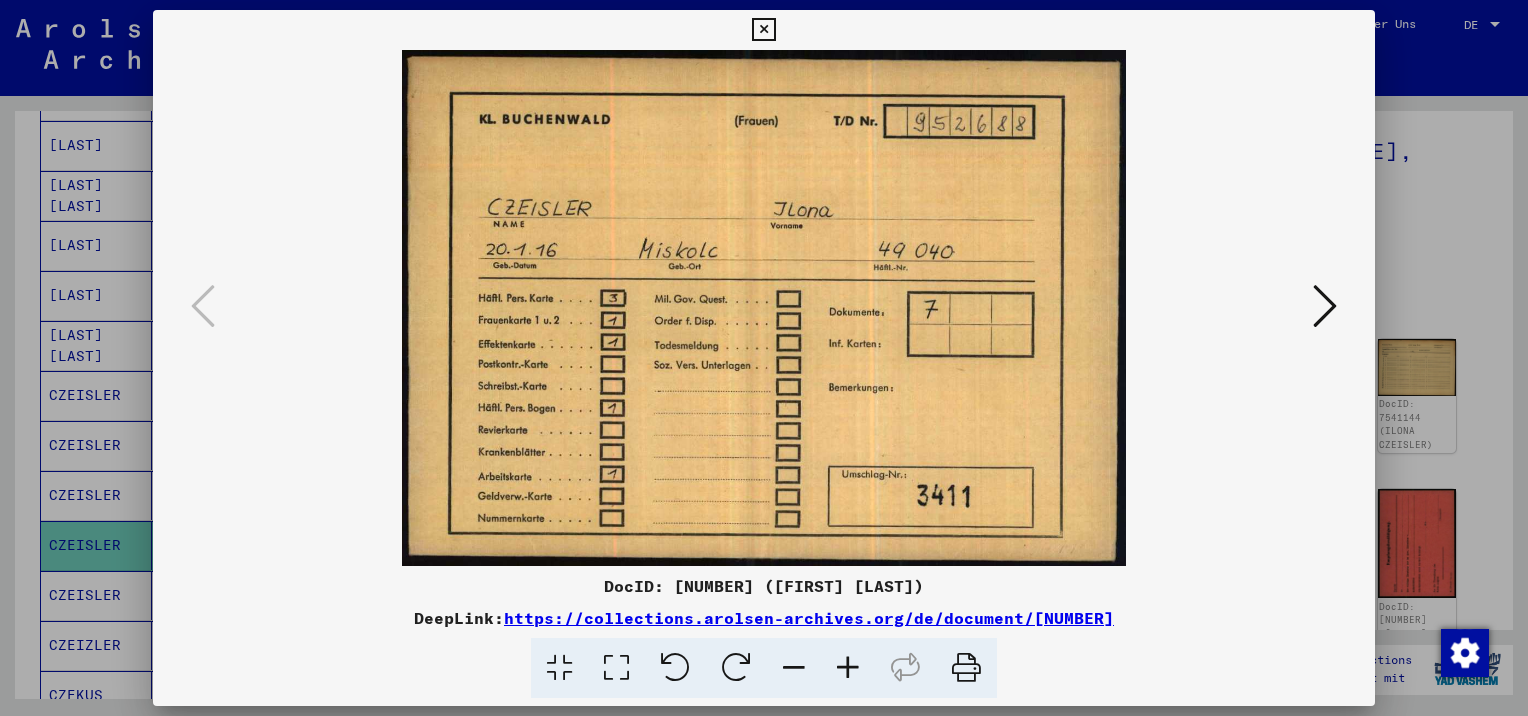 click at bounding box center [966, 668] 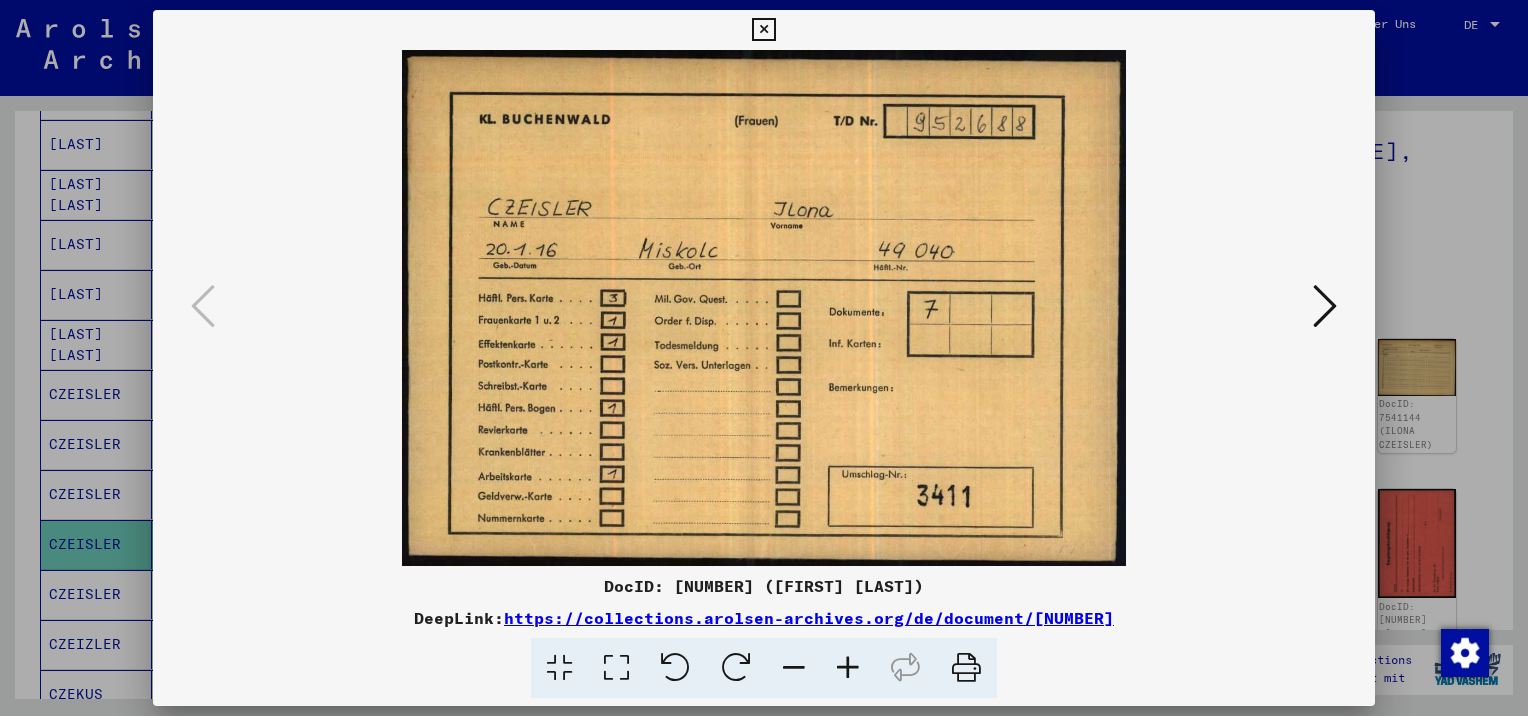 click at bounding box center (1325, 306) 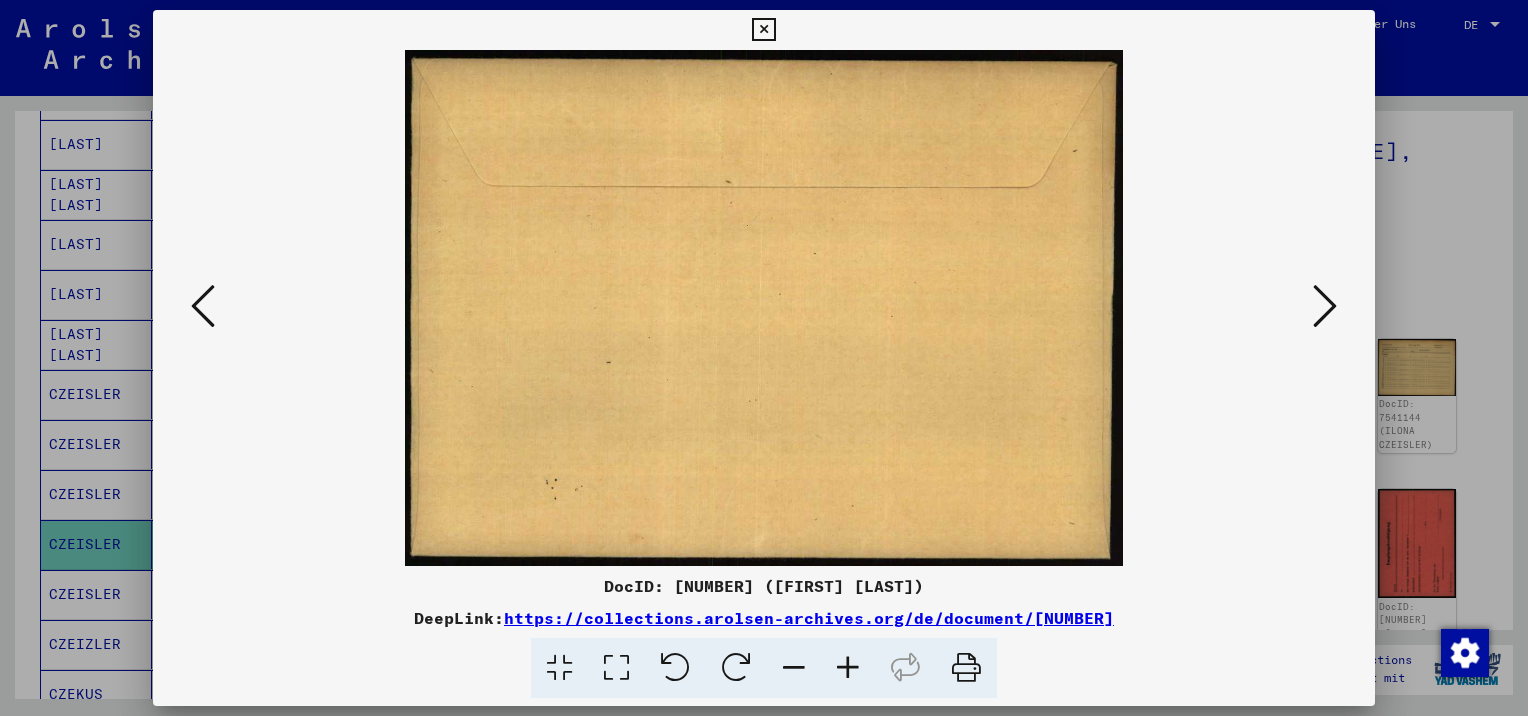 click at bounding box center (1325, 306) 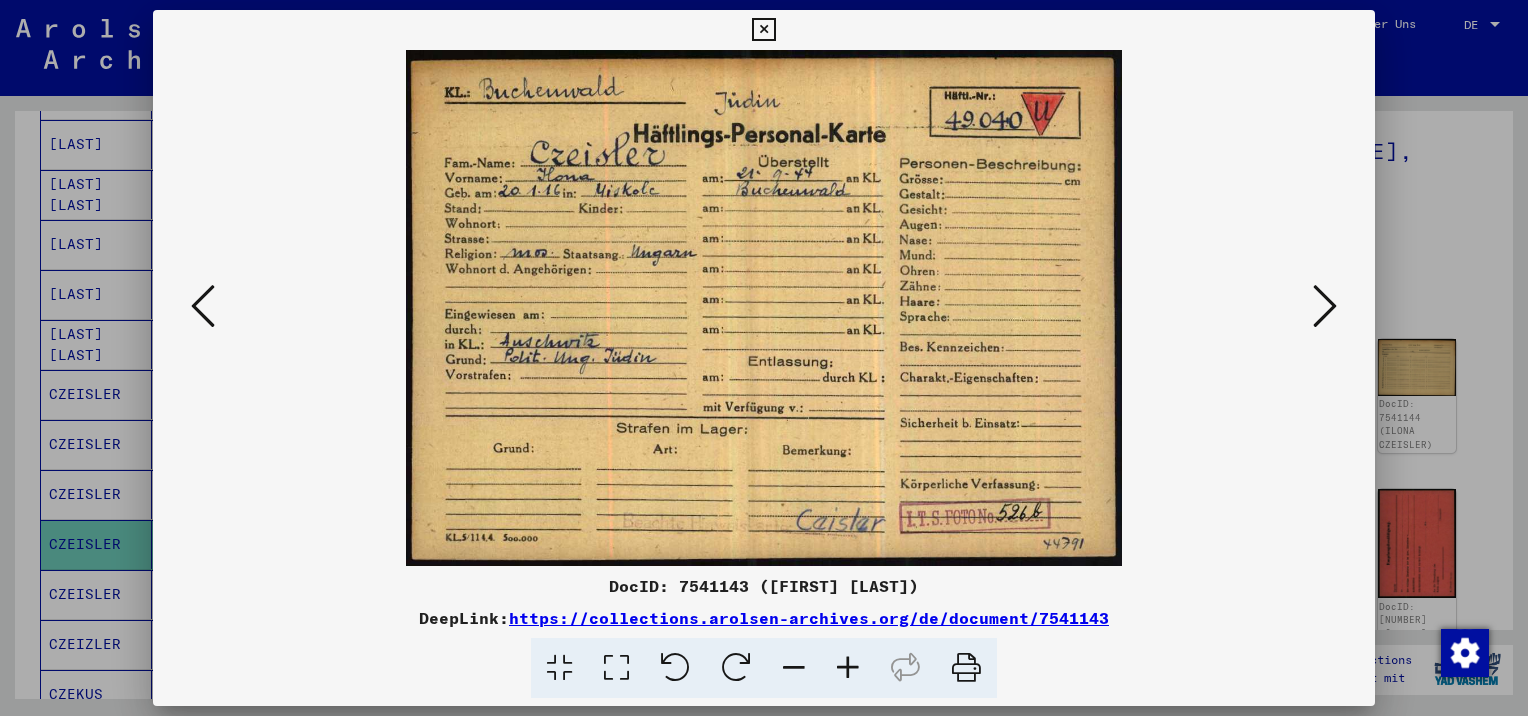 click at bounding box center (966, 668) 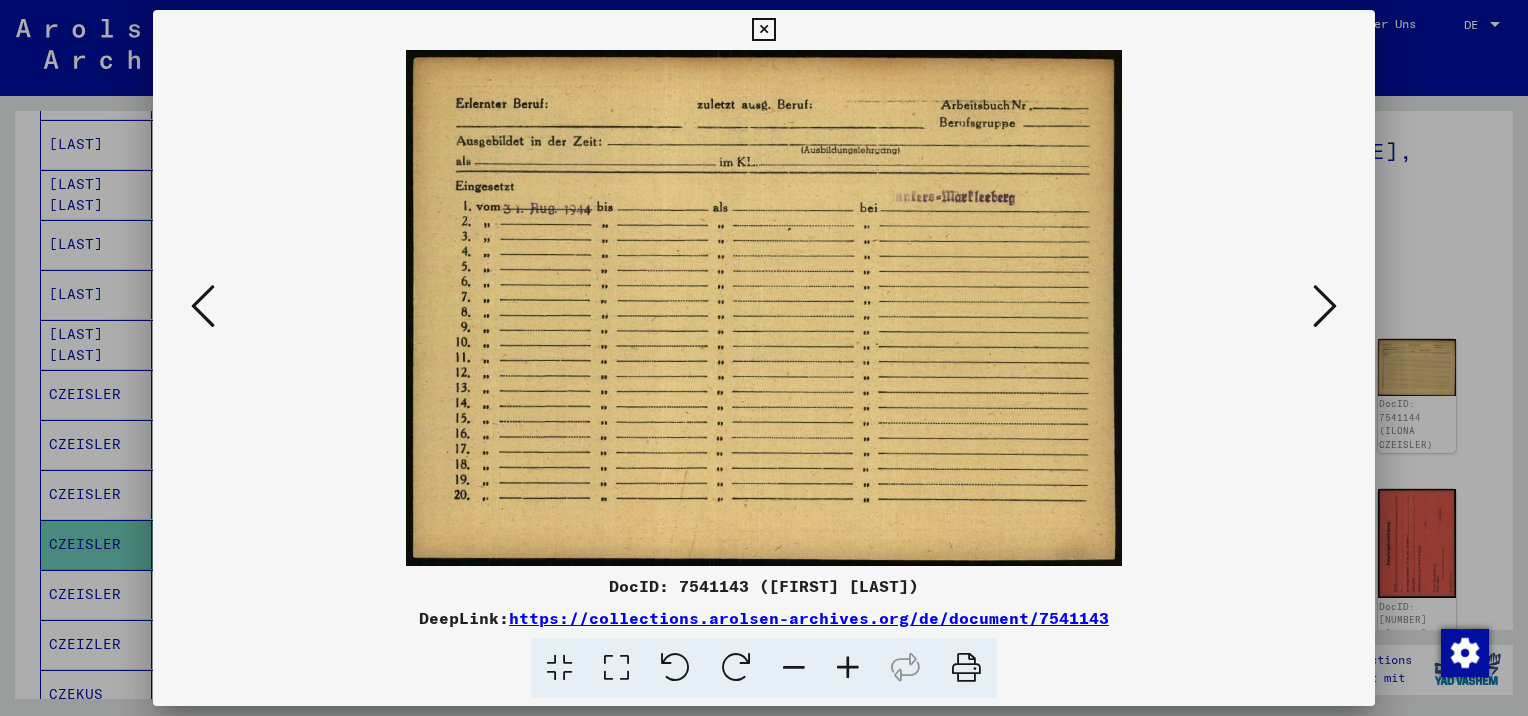 click at bounding box center (1325, 306) 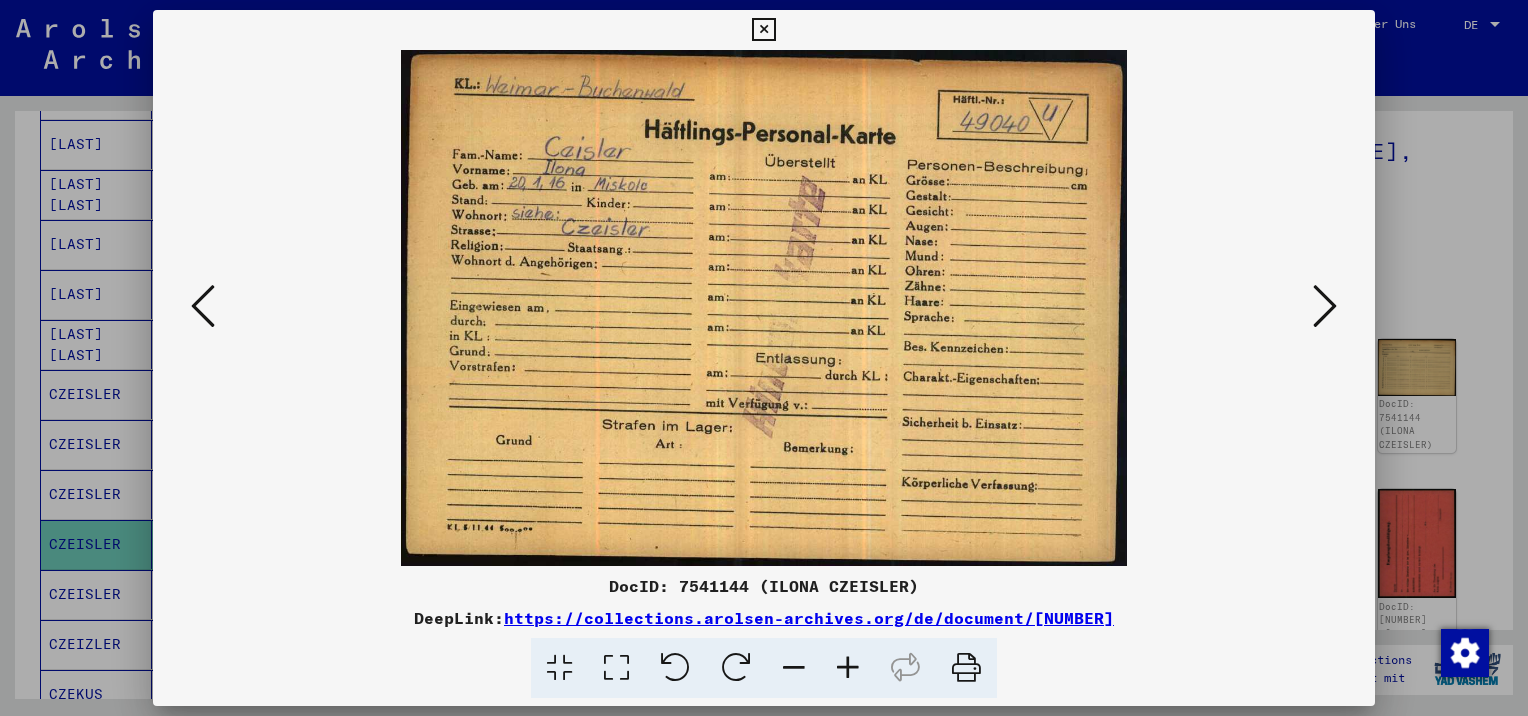 click at bounding box center (966, 668) 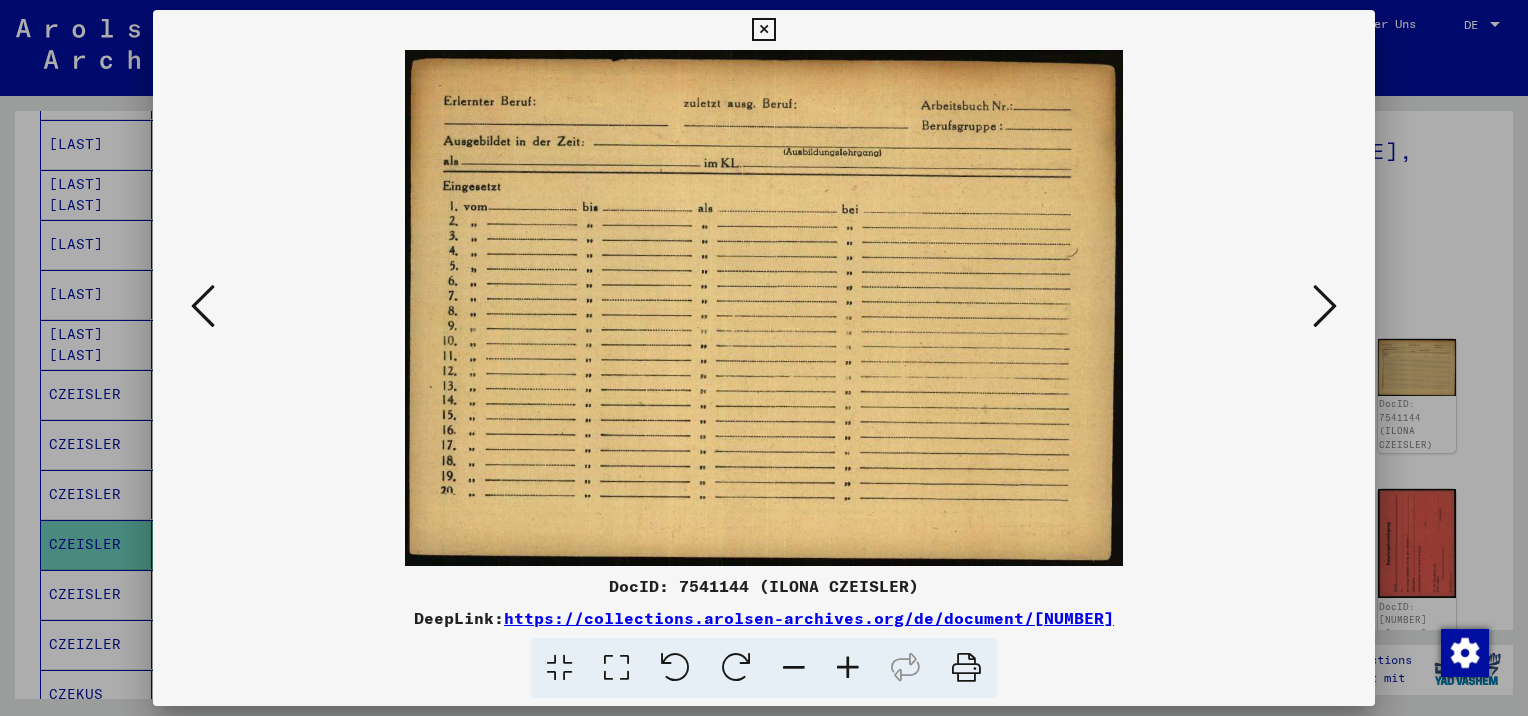 click at bounding box center [1325, 306] 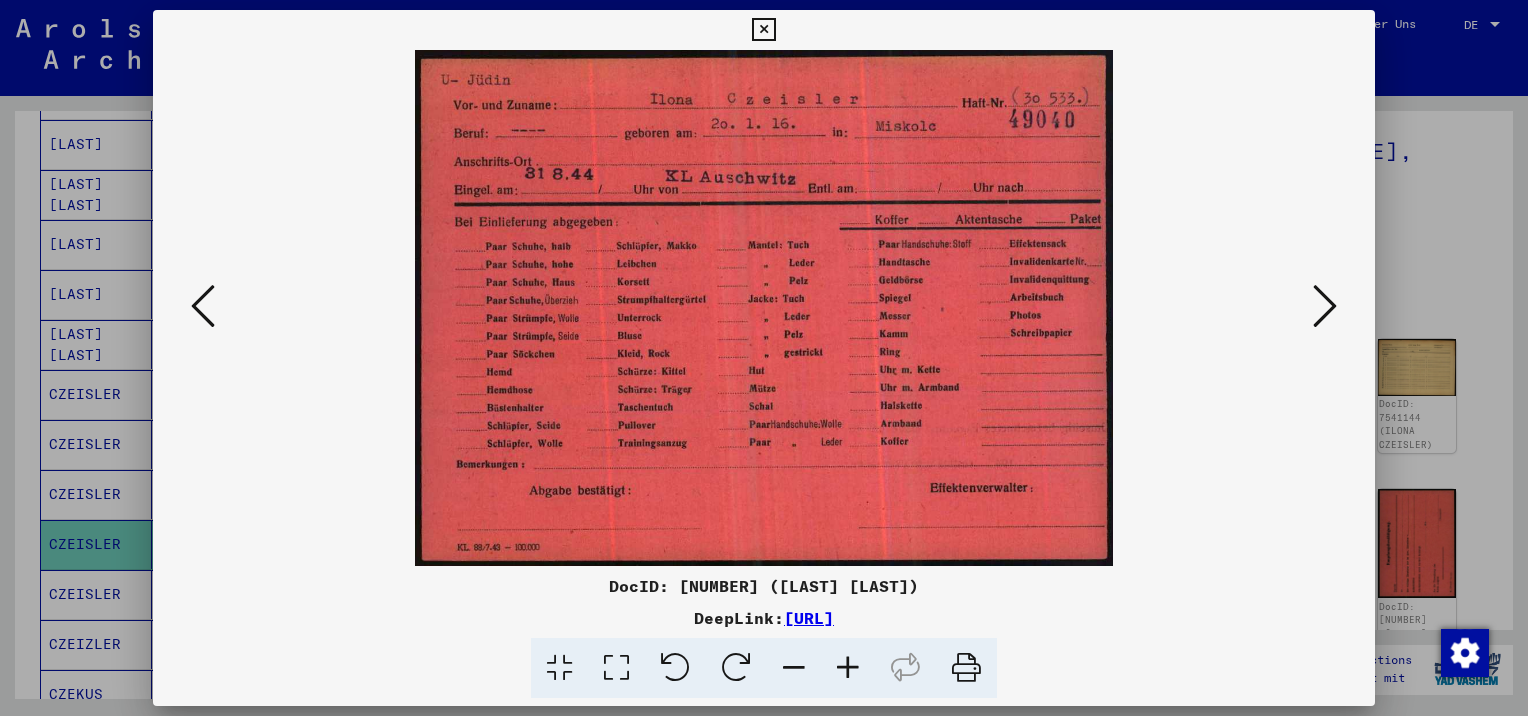 click at bounding box center (966, 668) 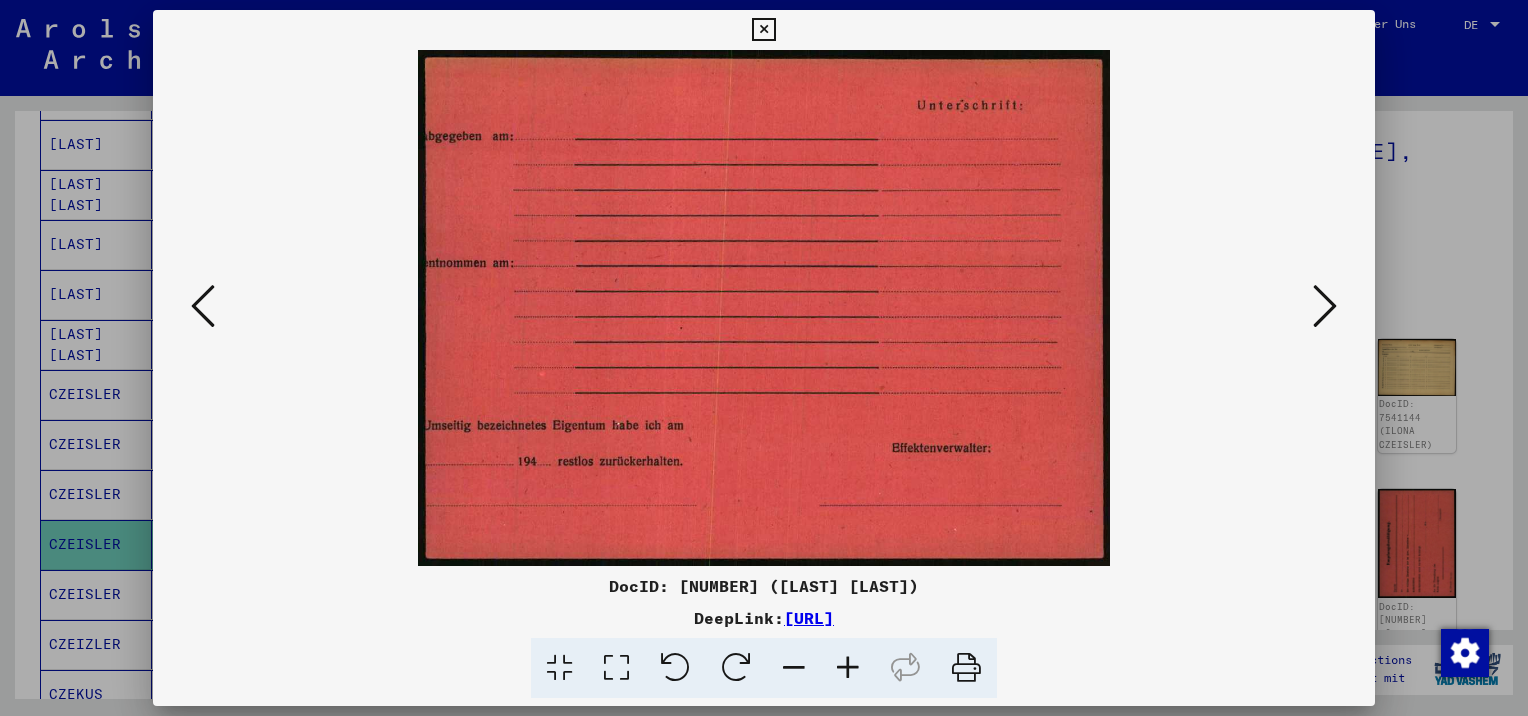 click at bounding box center (1325, 306) 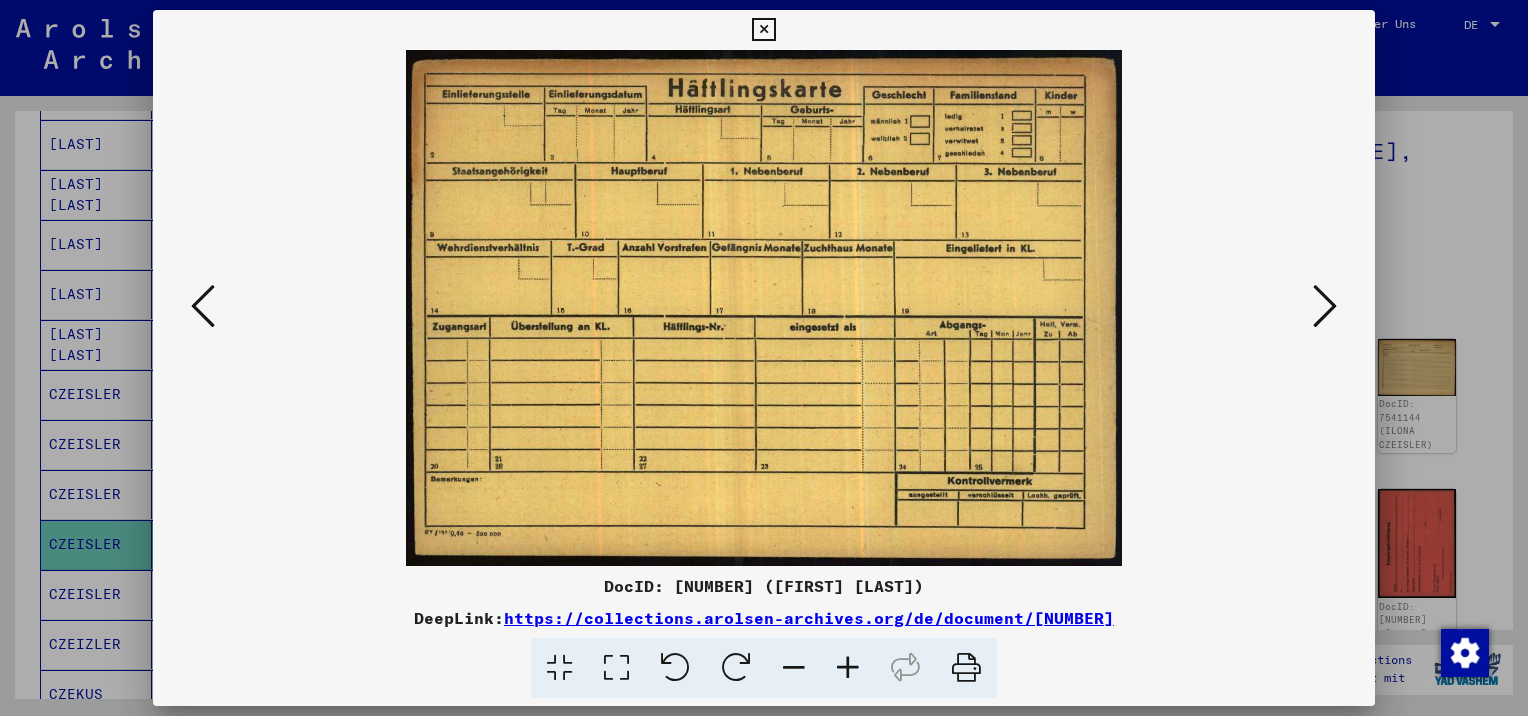 click at bounding box center (1325, 306) 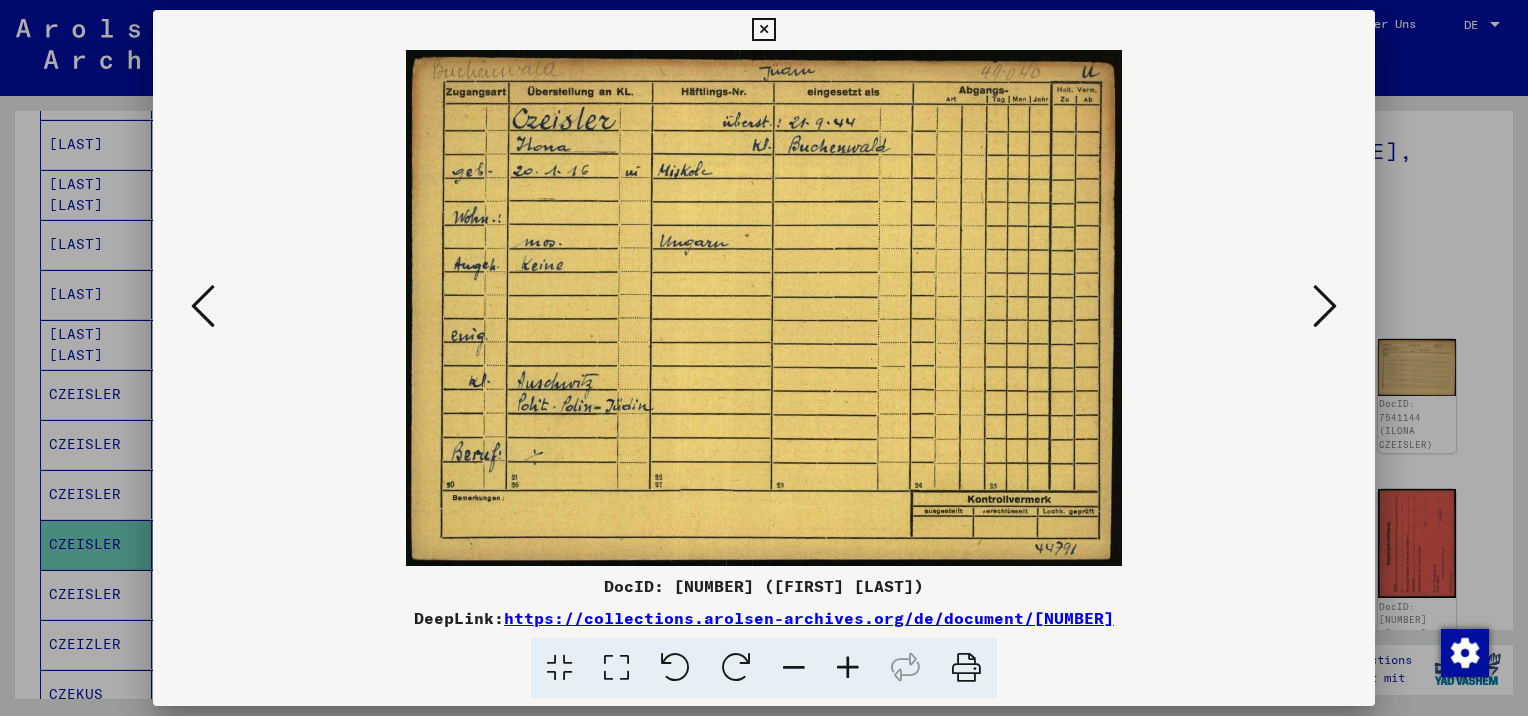 click at bounding box center [966, 668] 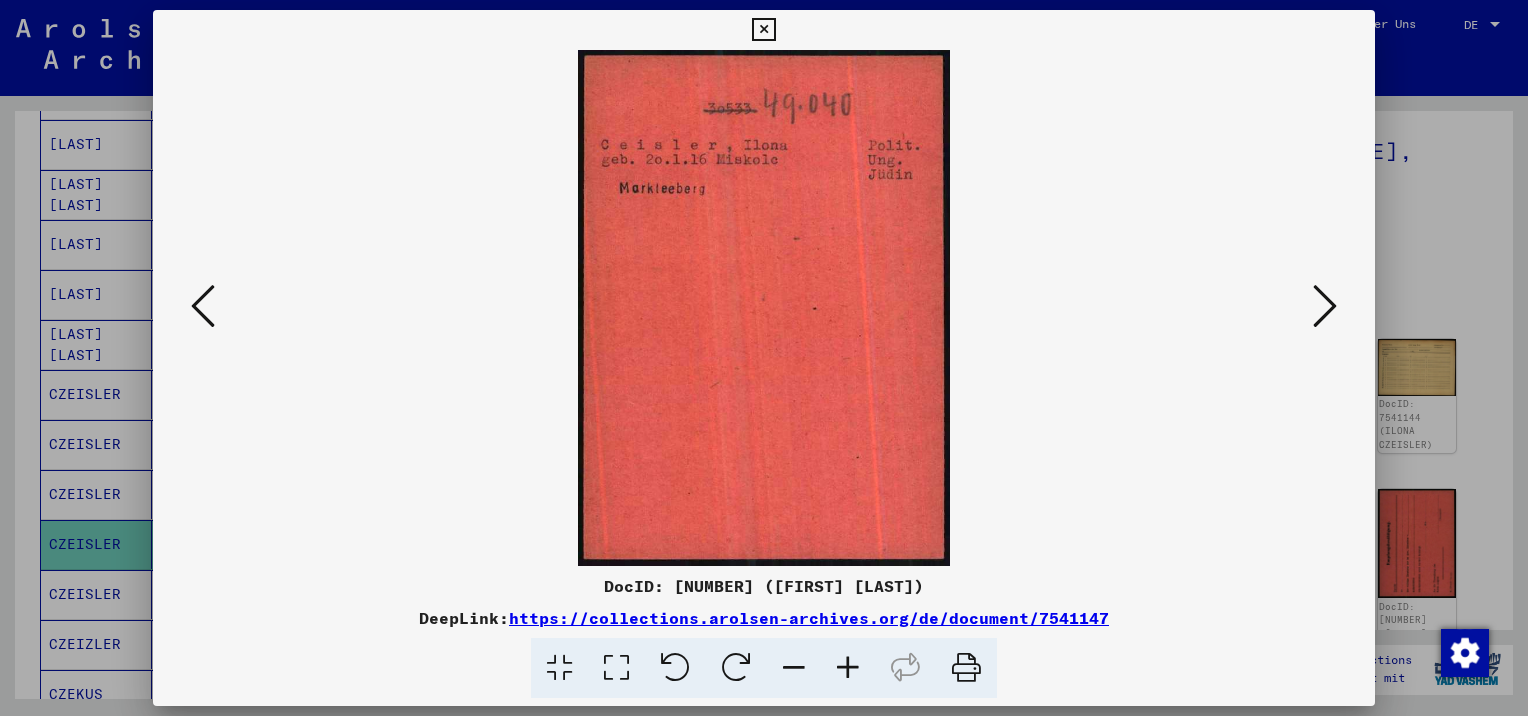 click at bounding box center [966, 668] 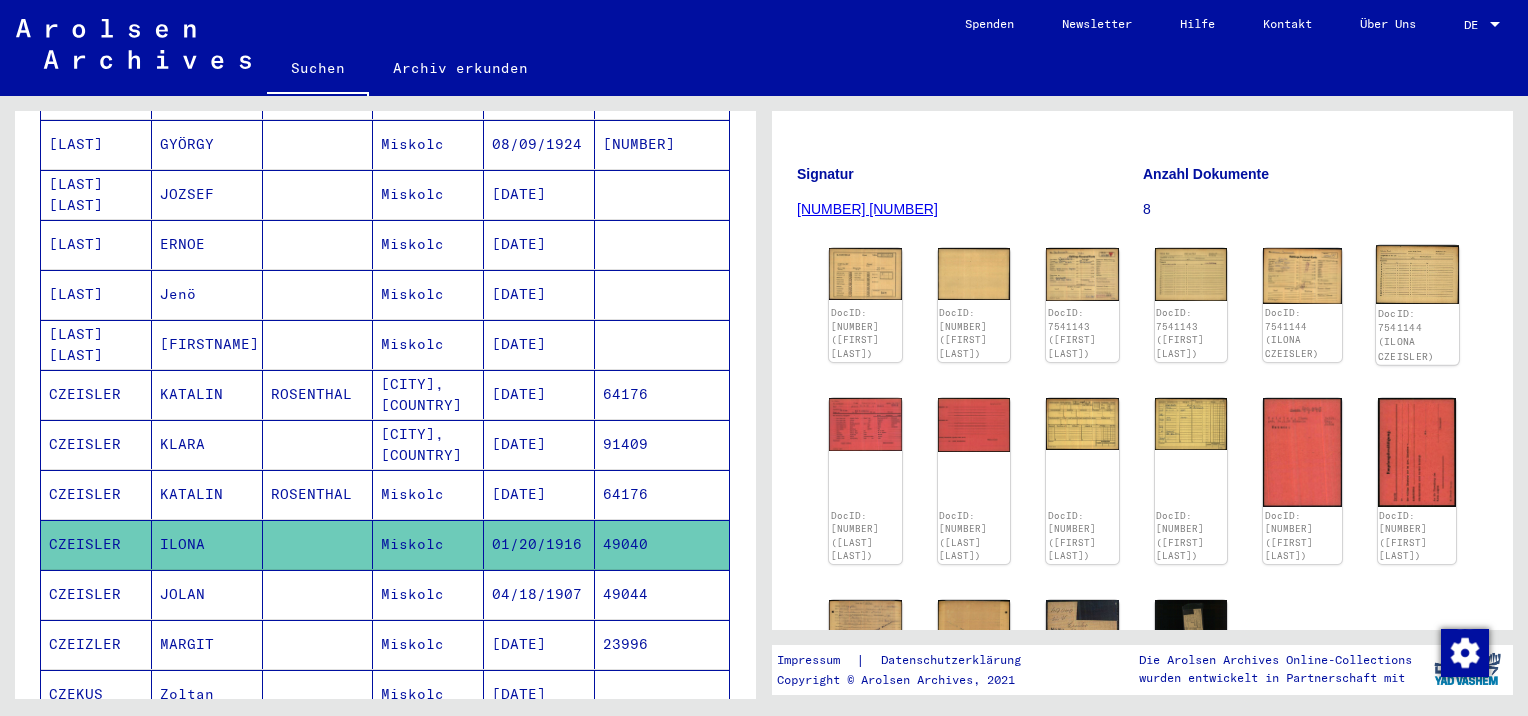 scroll, scrollTop: 300, scrollLeft: 0, axis: vertical 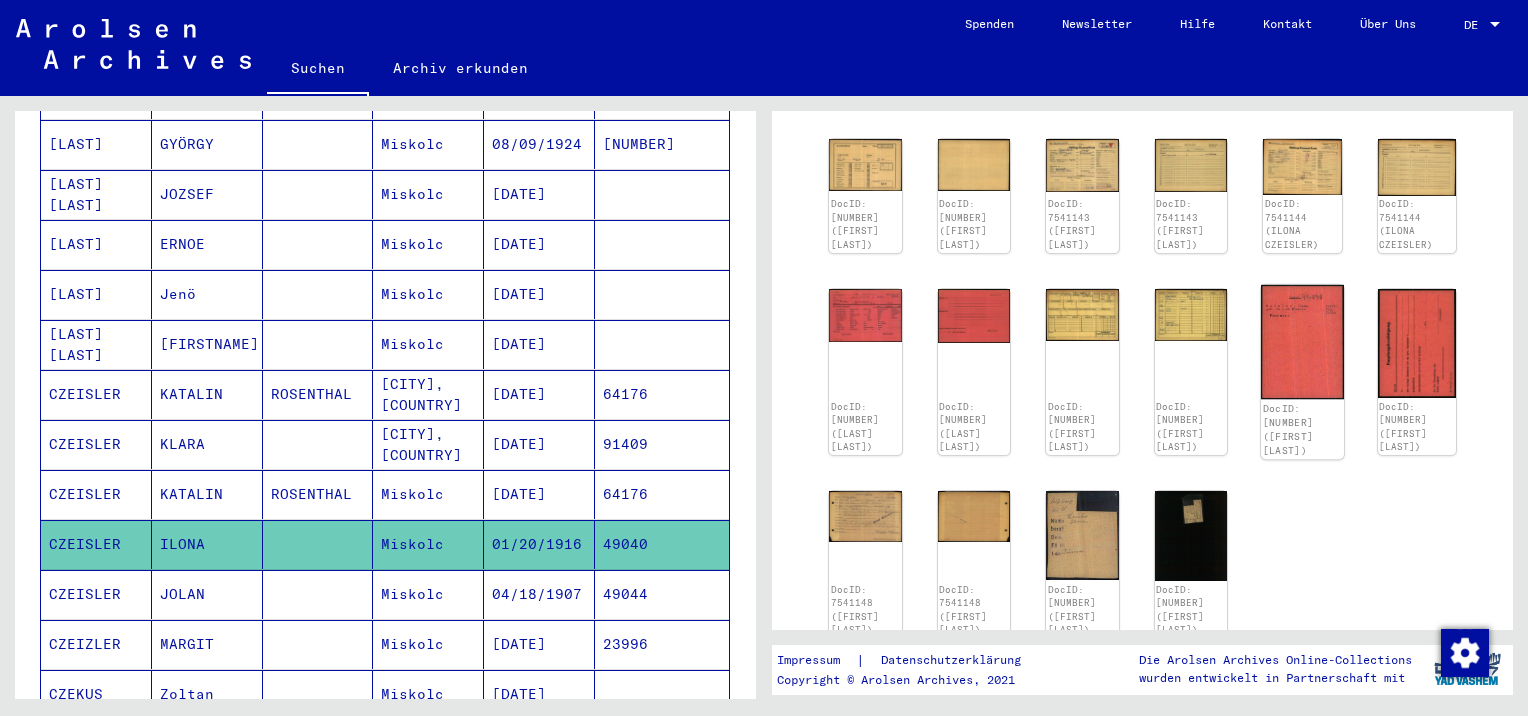 click 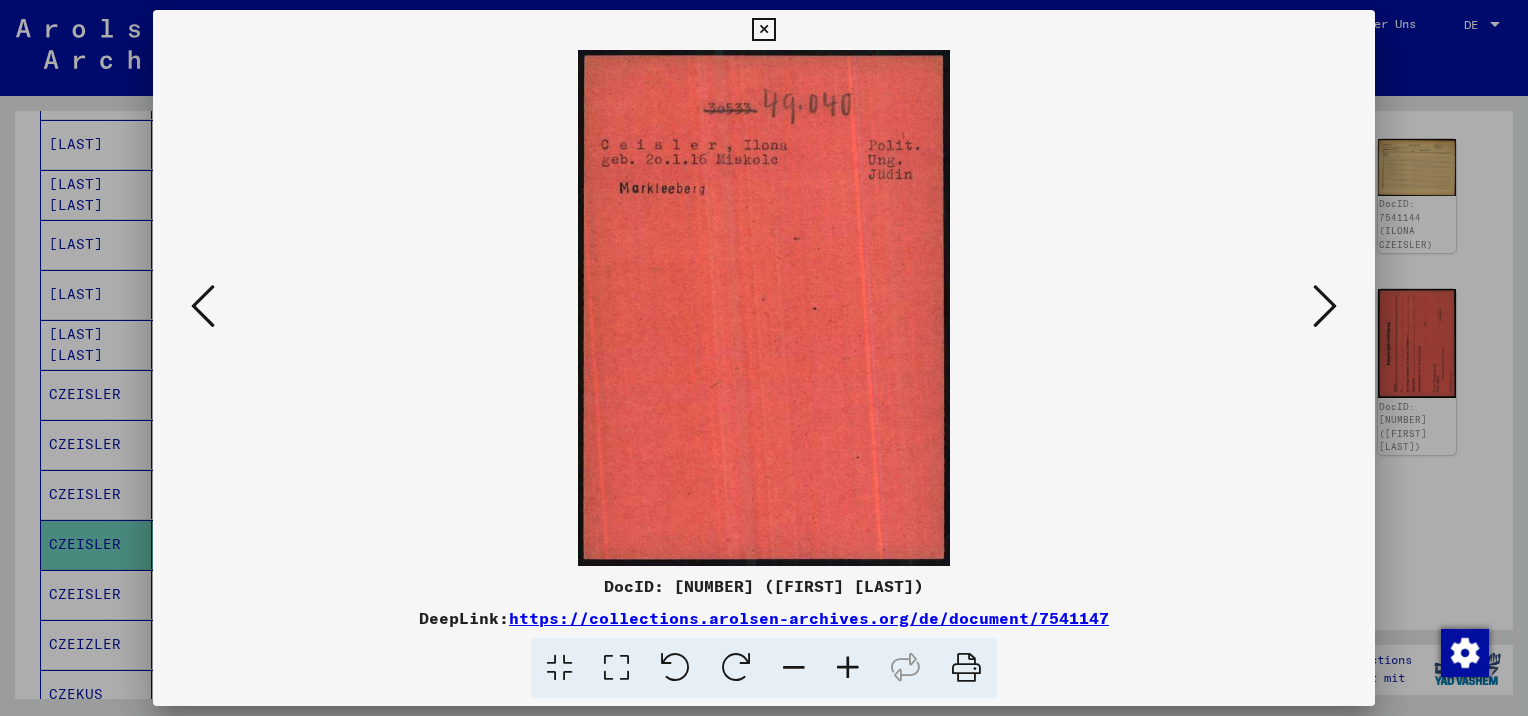 click at bounding box center [1325, 306] 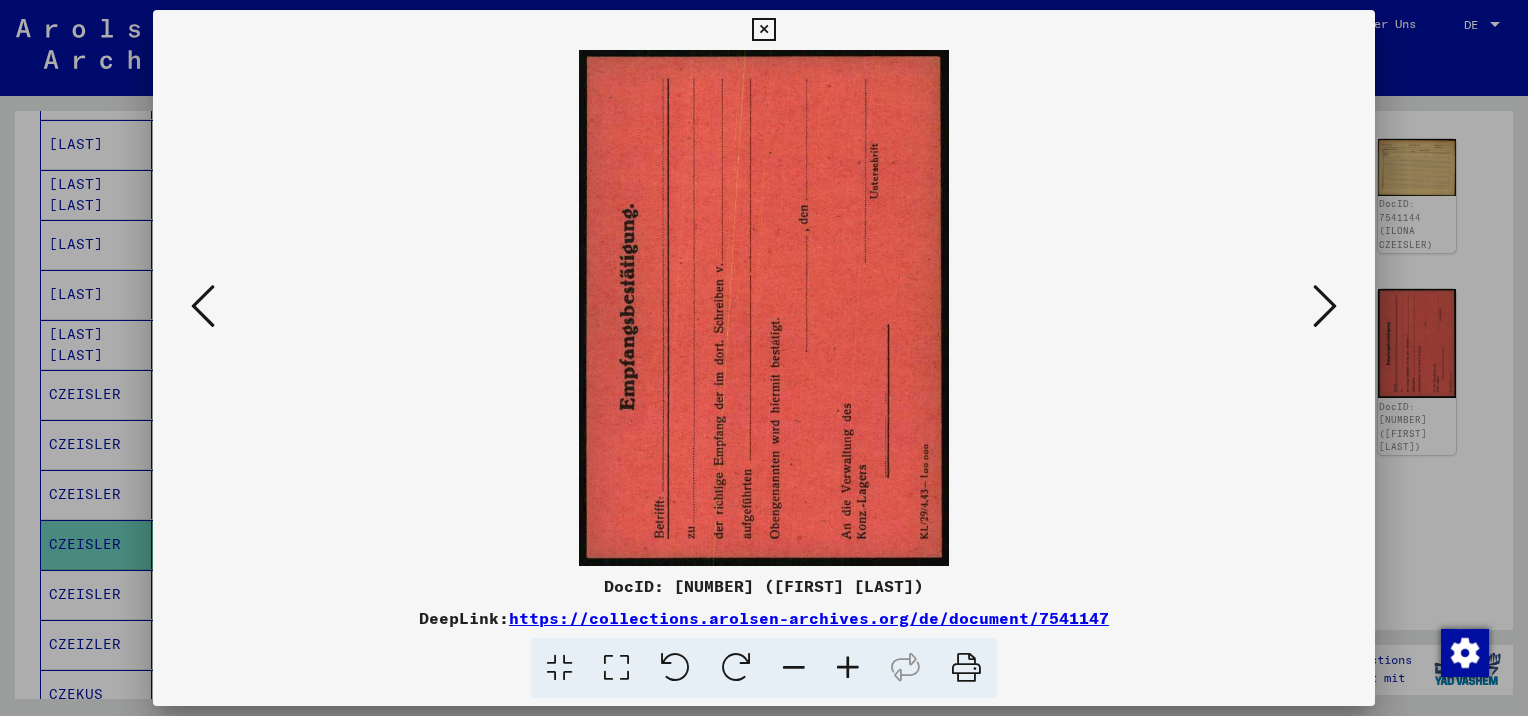 click at bounding box center (1325, 306) 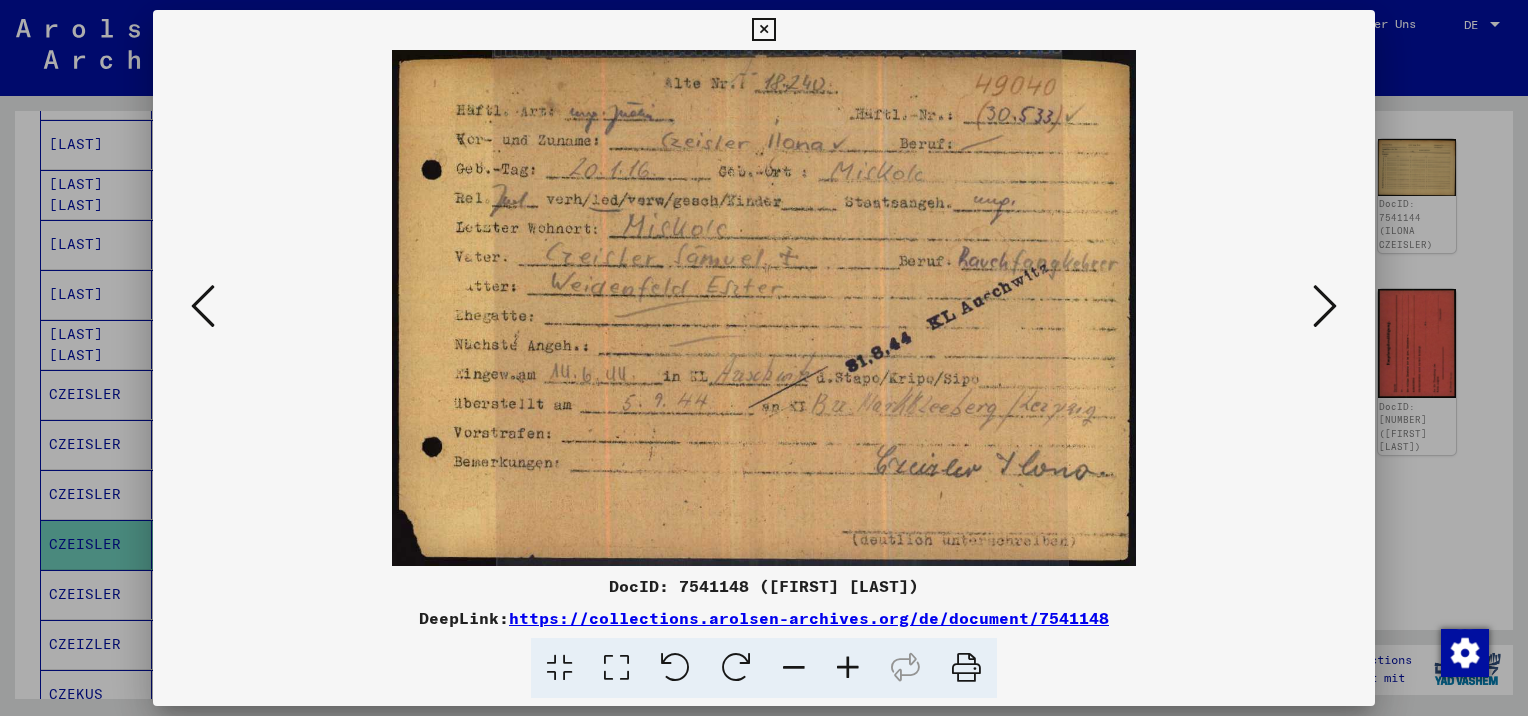 click at bounding box center [966, 668] 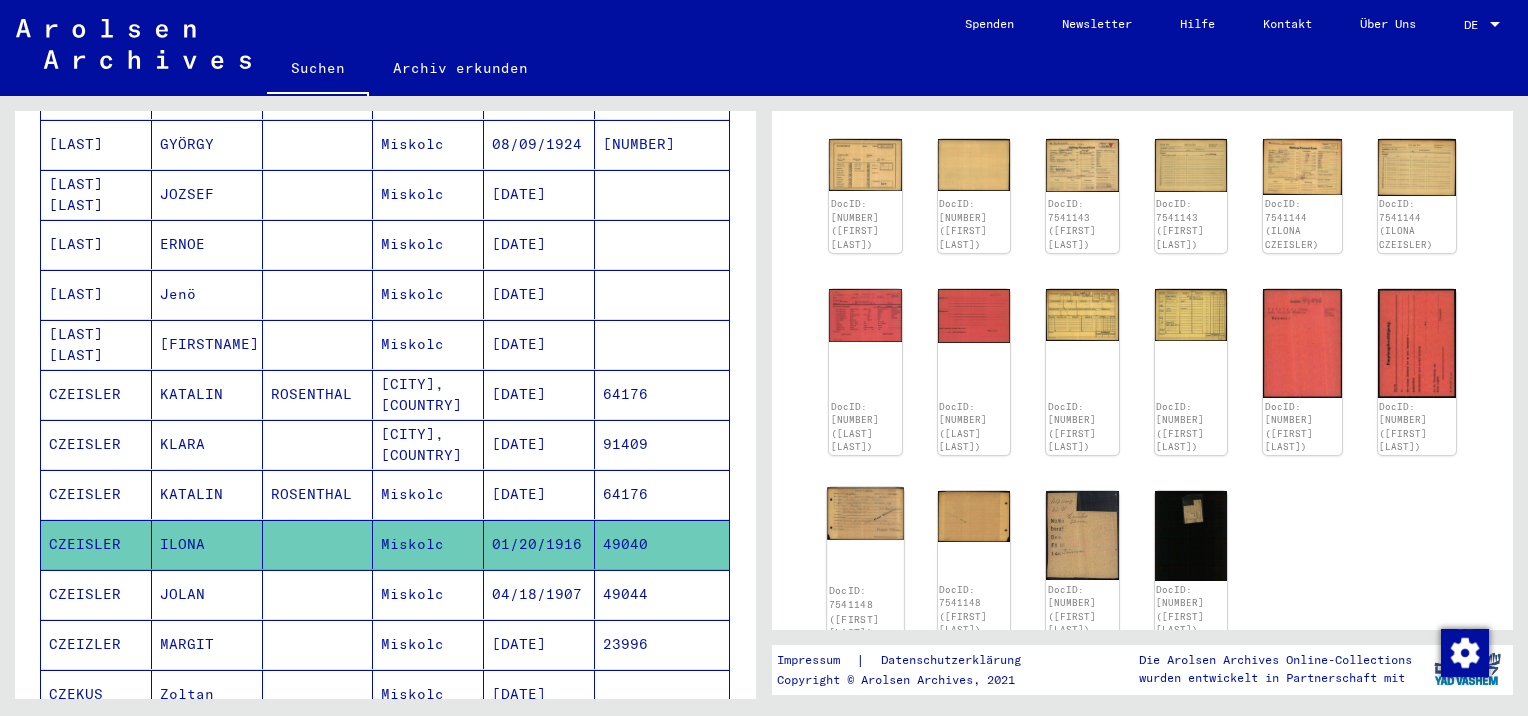 click 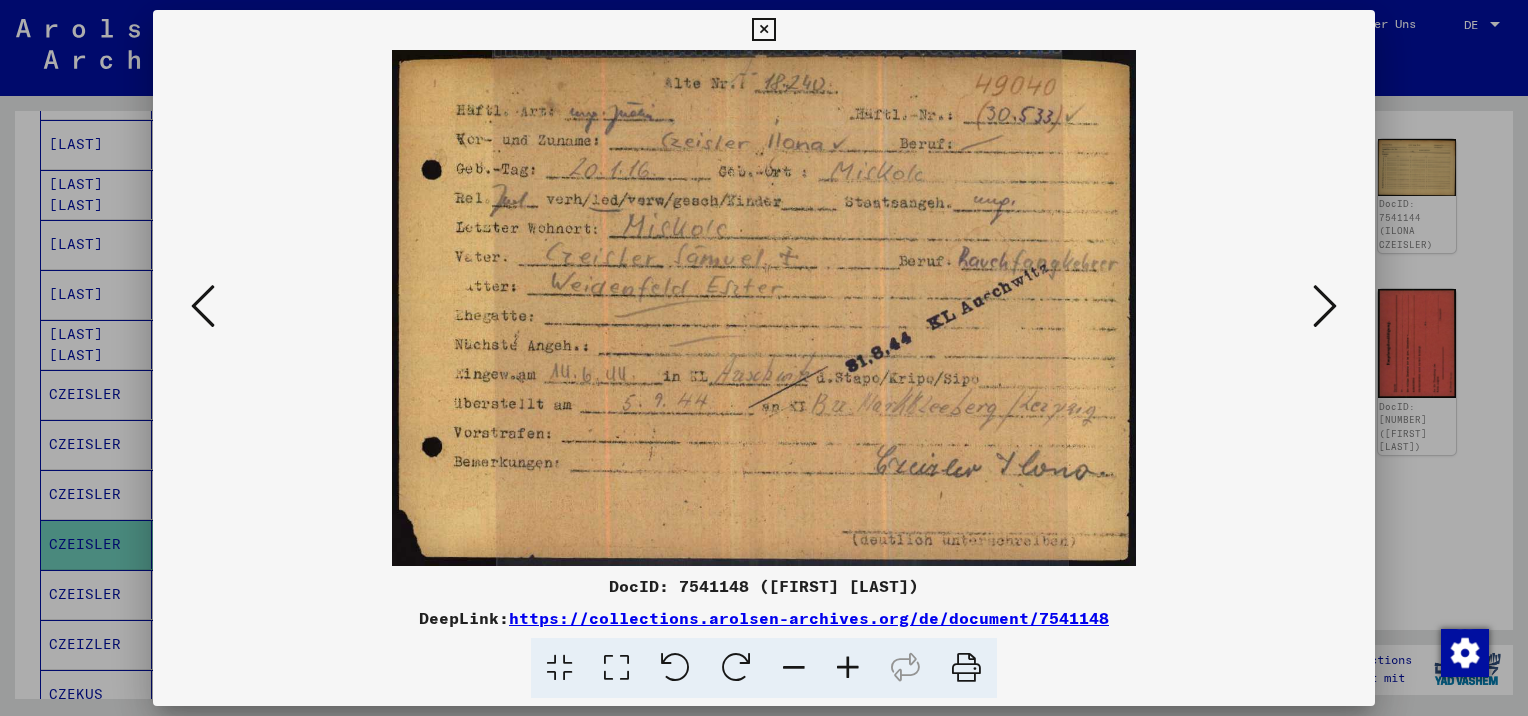 click at bounding box center (1325, 306) 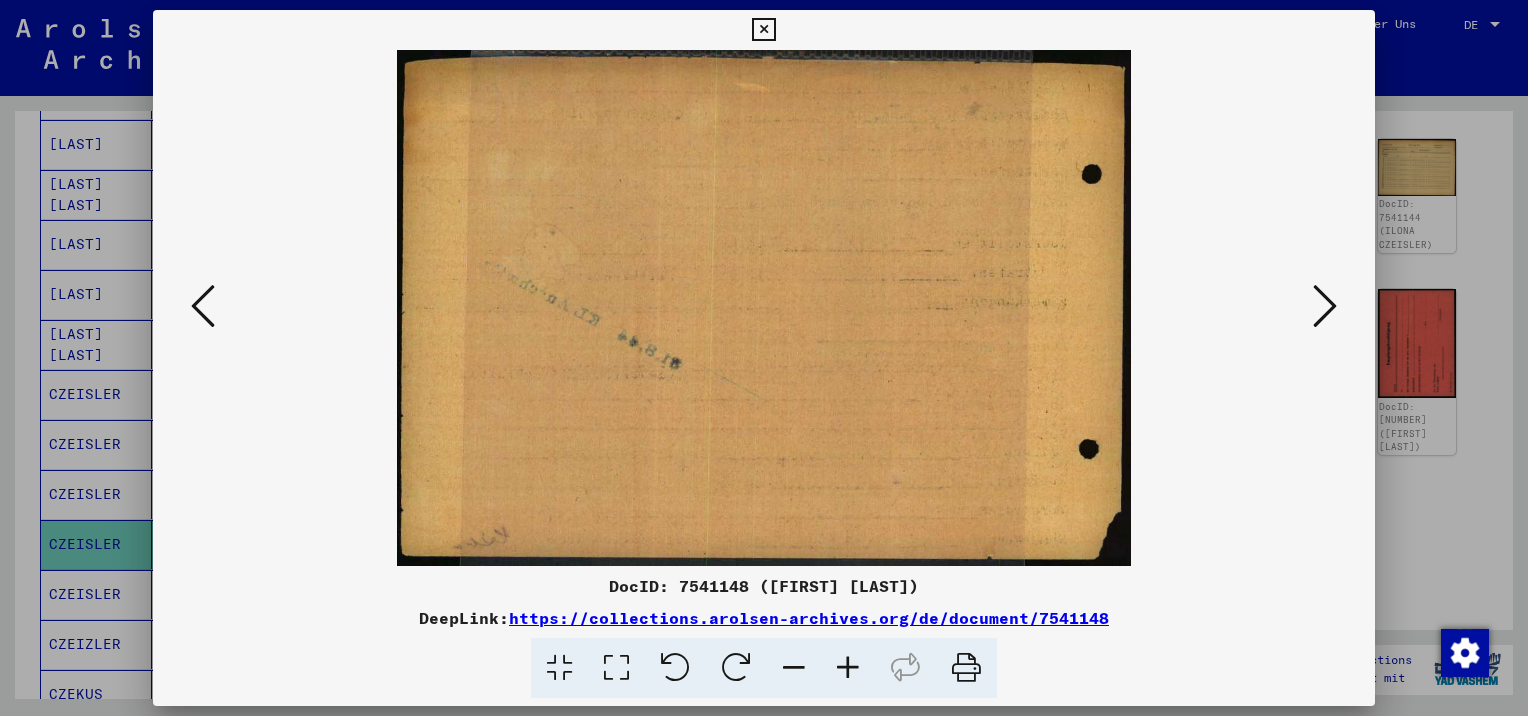 click at bounding box center [1325, 306] 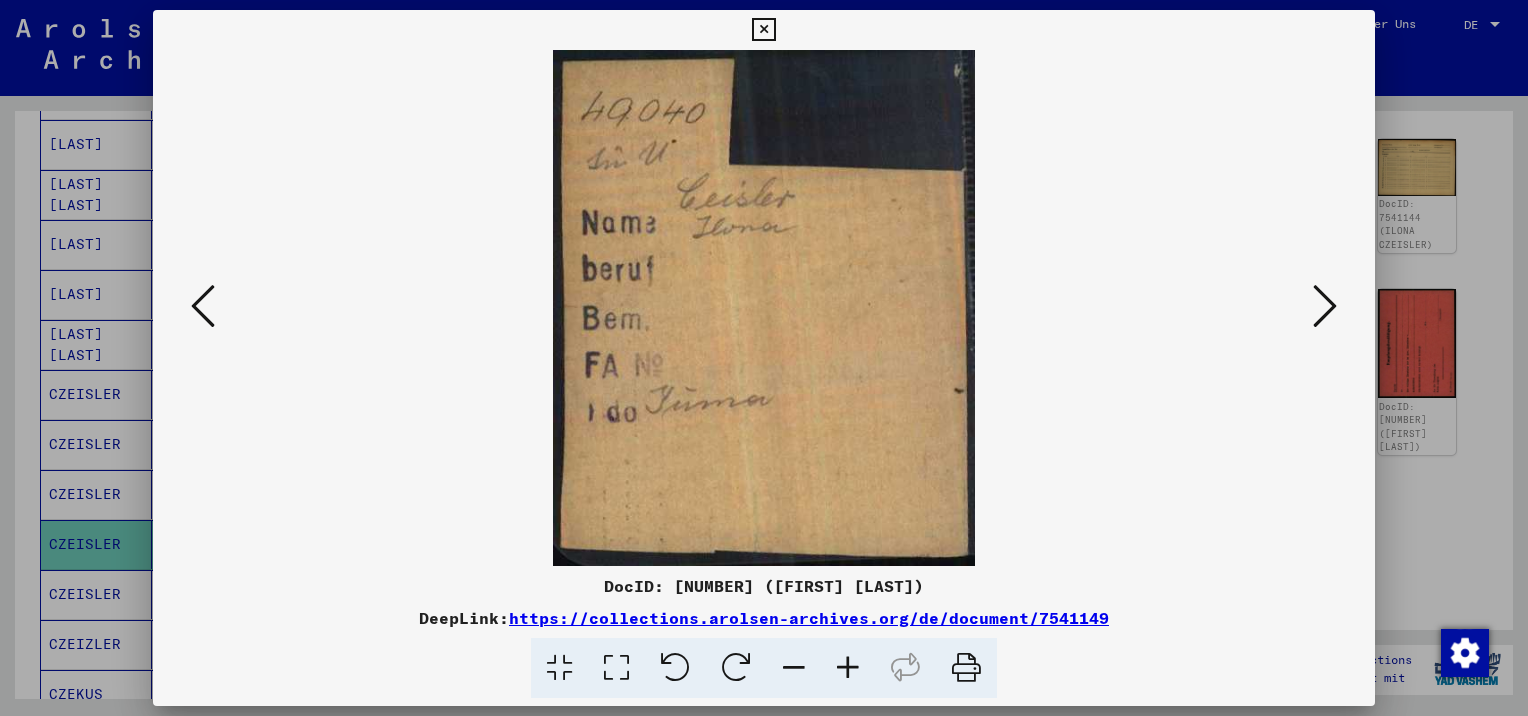 click at bounding box center [1325, 306] 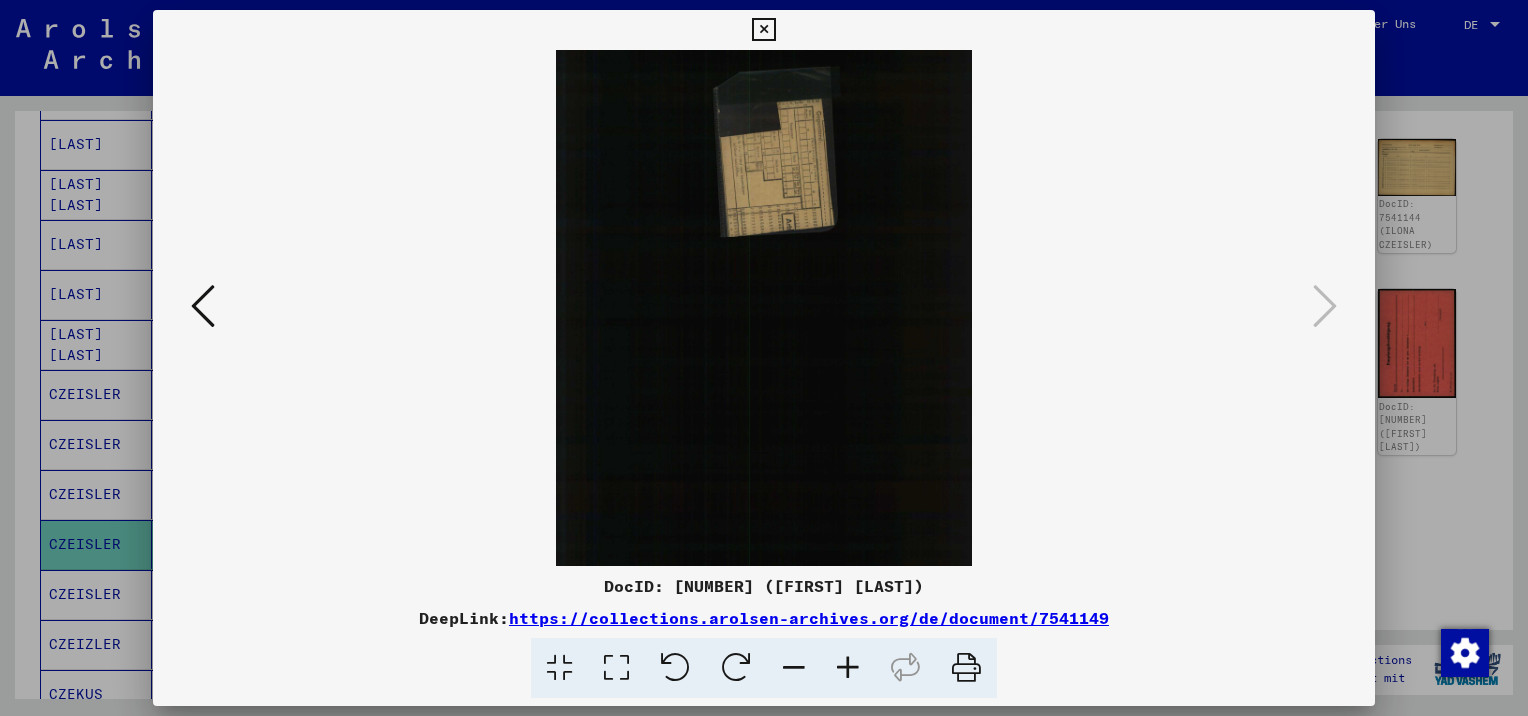 click at bounding box center (764, 308) 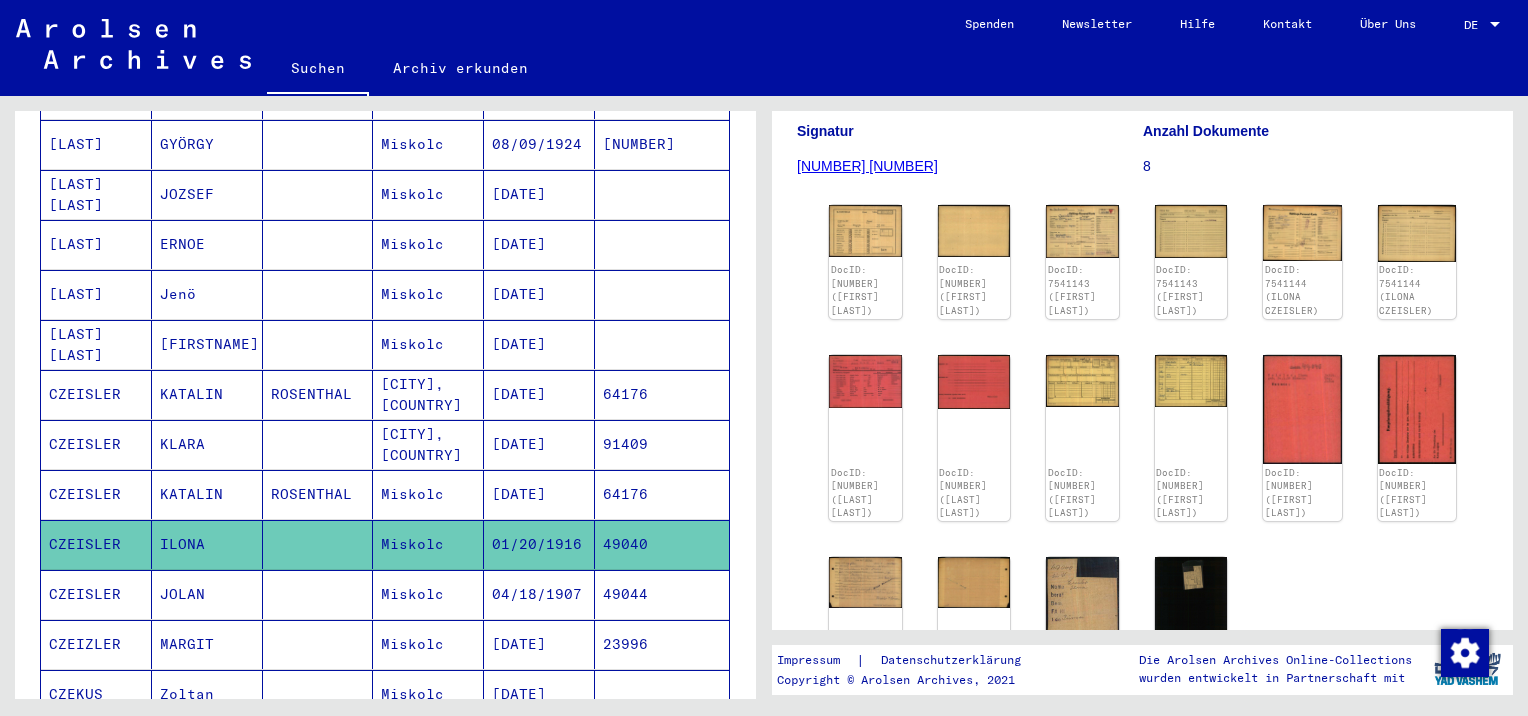 scroll, scrollTop: 77, scrollLeft: 0, axis: vertical 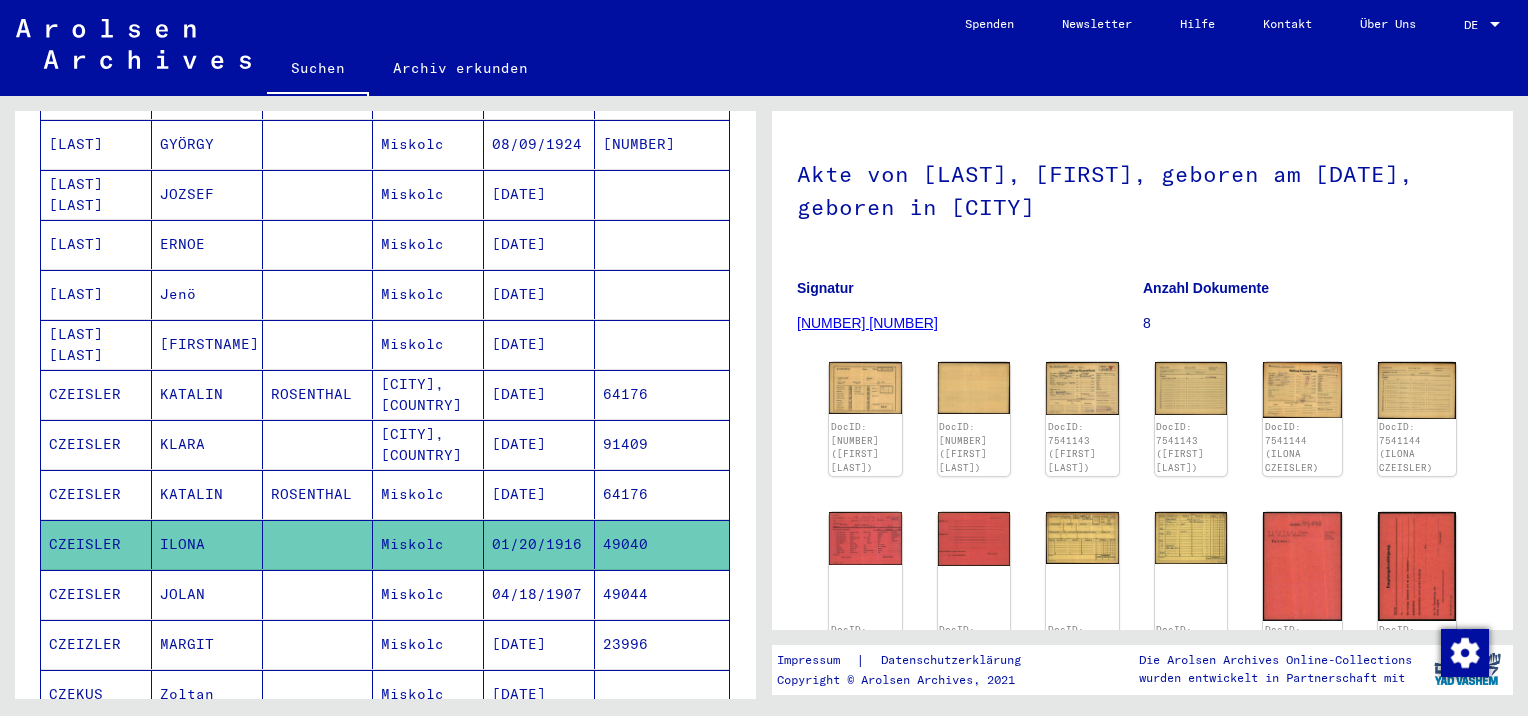 click on "[NUMBER] [NUMBER]" 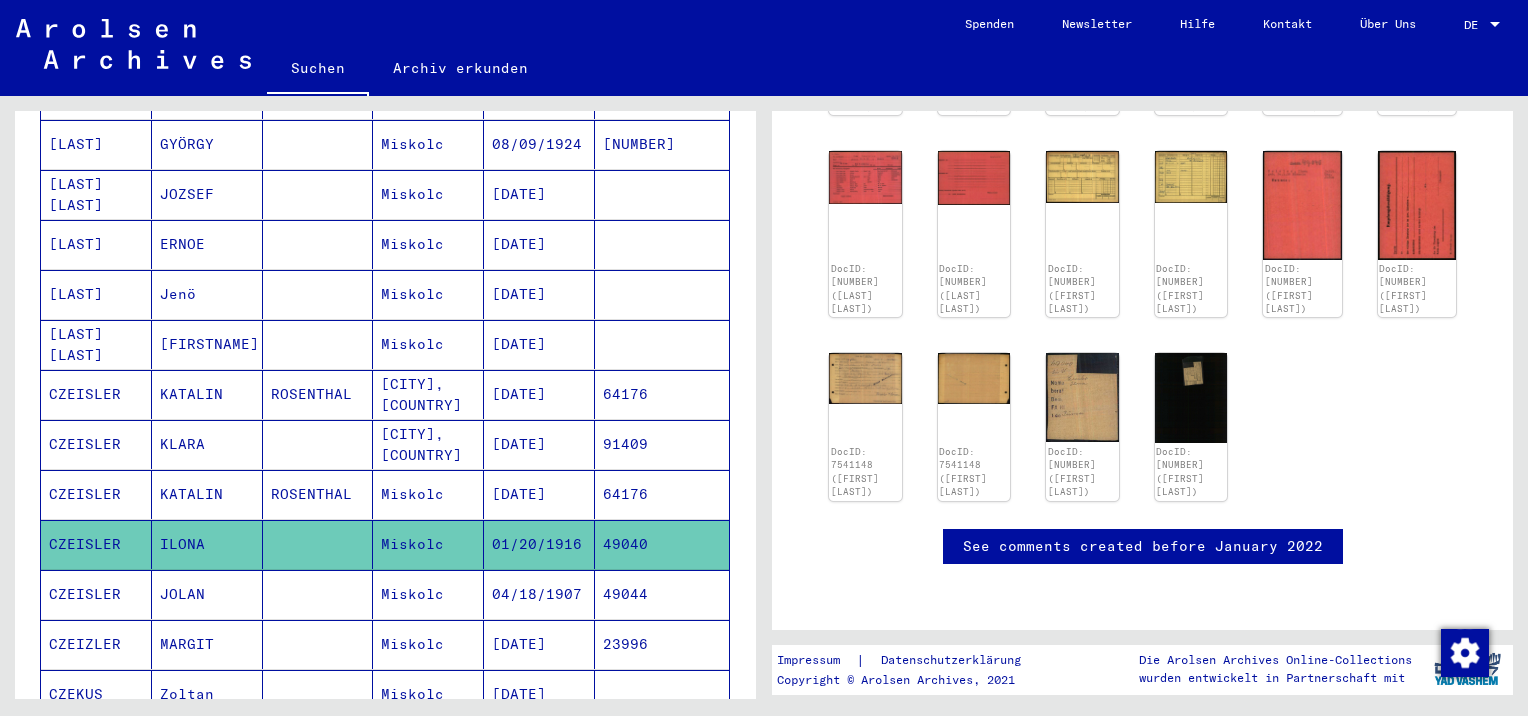 scroll, scrollTop: 677, scrollLeft: 0, axis: vertical 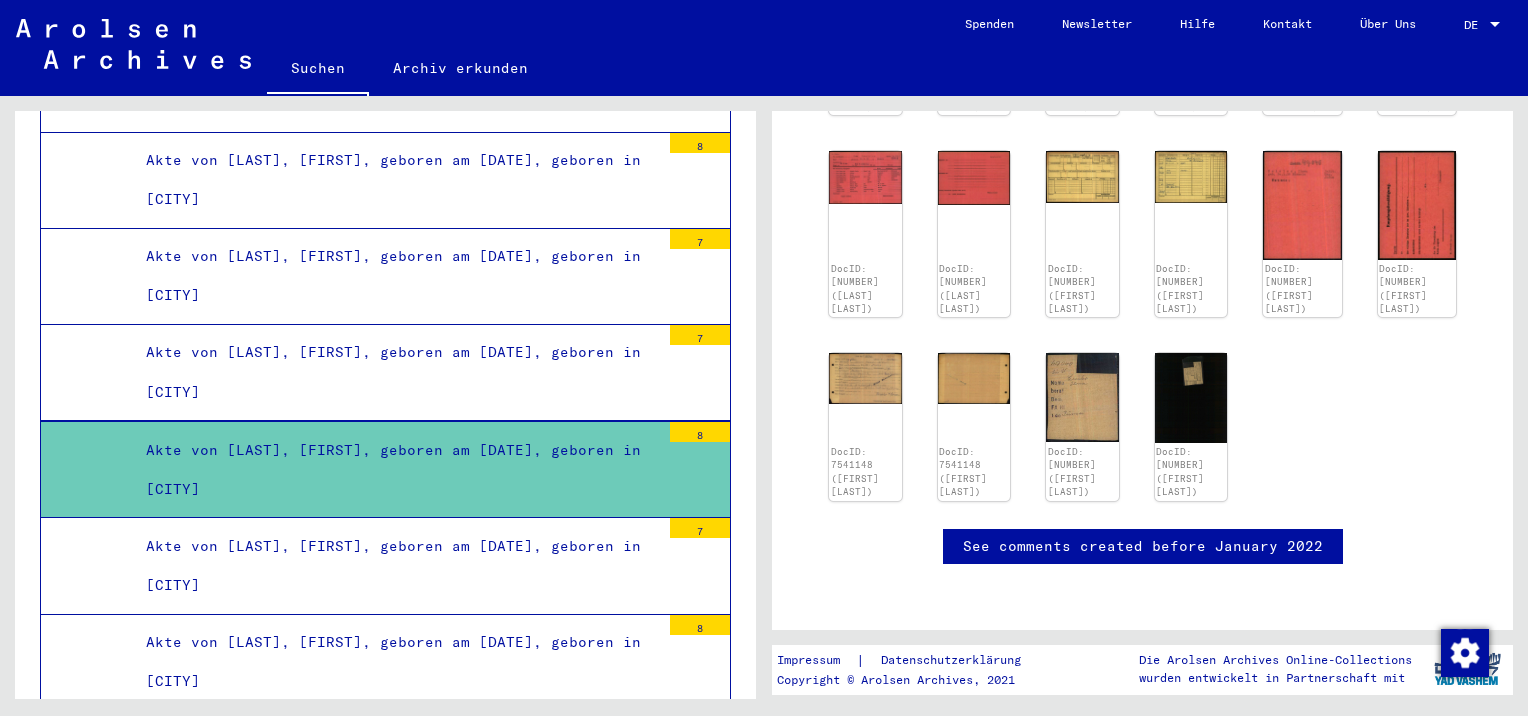 click on "Akte von [LAST], [FIRST], geboren am [DATE], geboren in [CITY]" at bounding box center (395, 566) 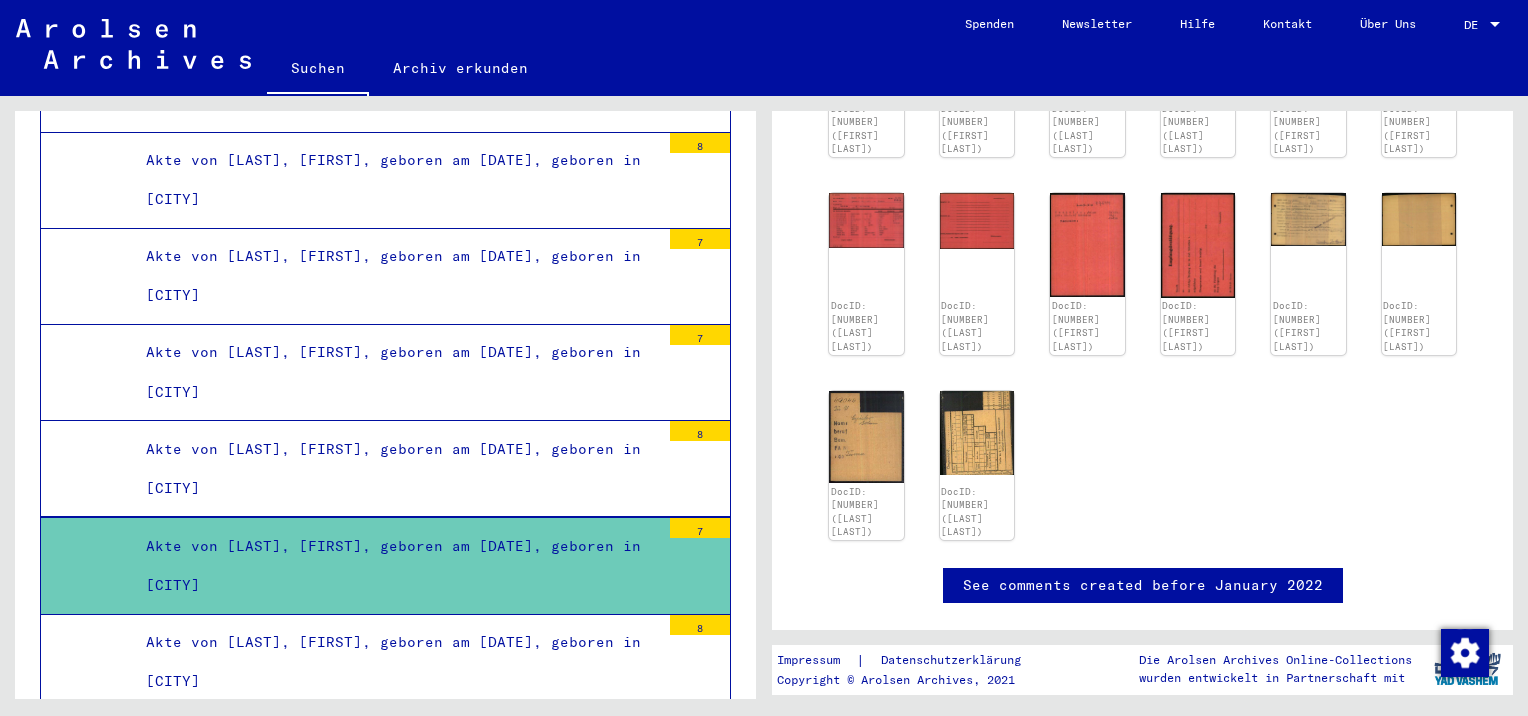 scroll, scrollTop: 400, scrollLeft: 0, axis: vertical 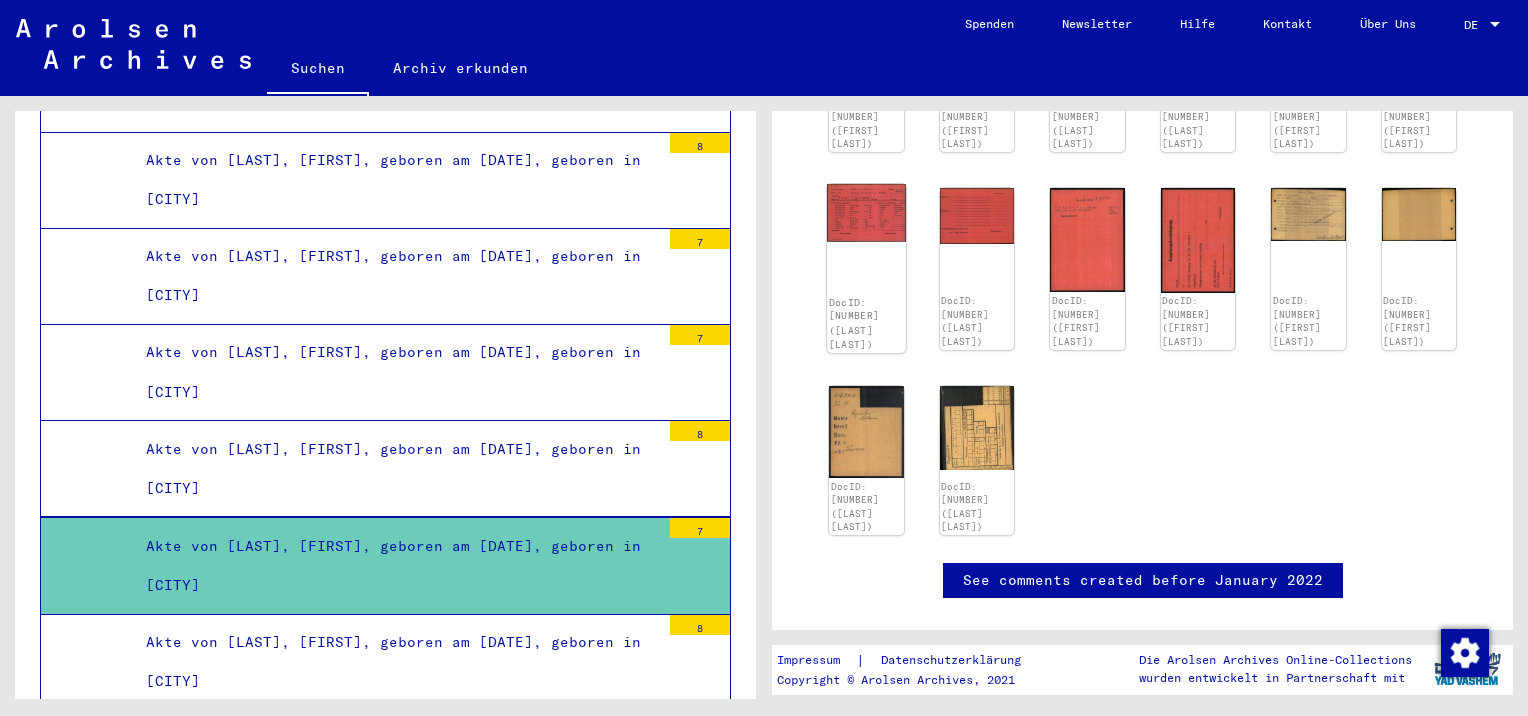 click 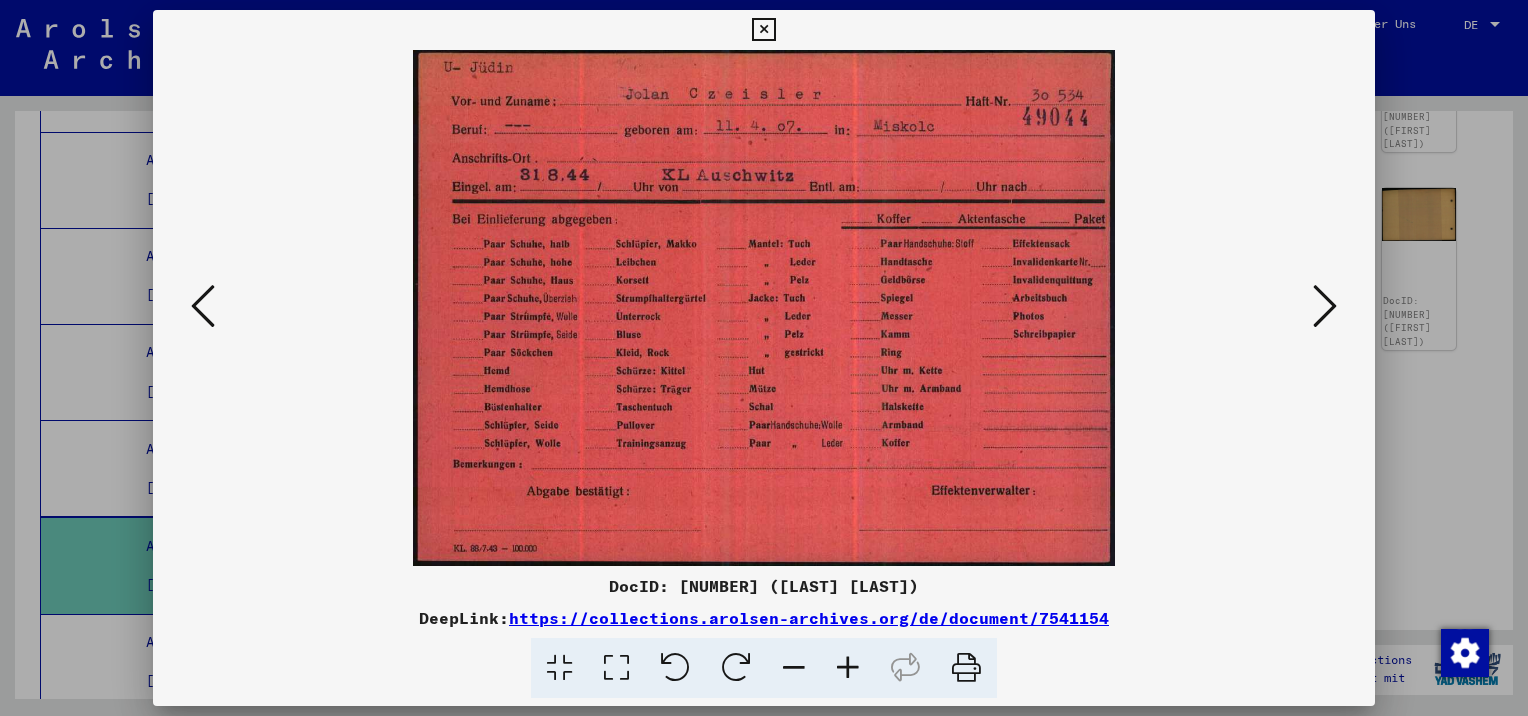 click at bounding box center (1325, 306) 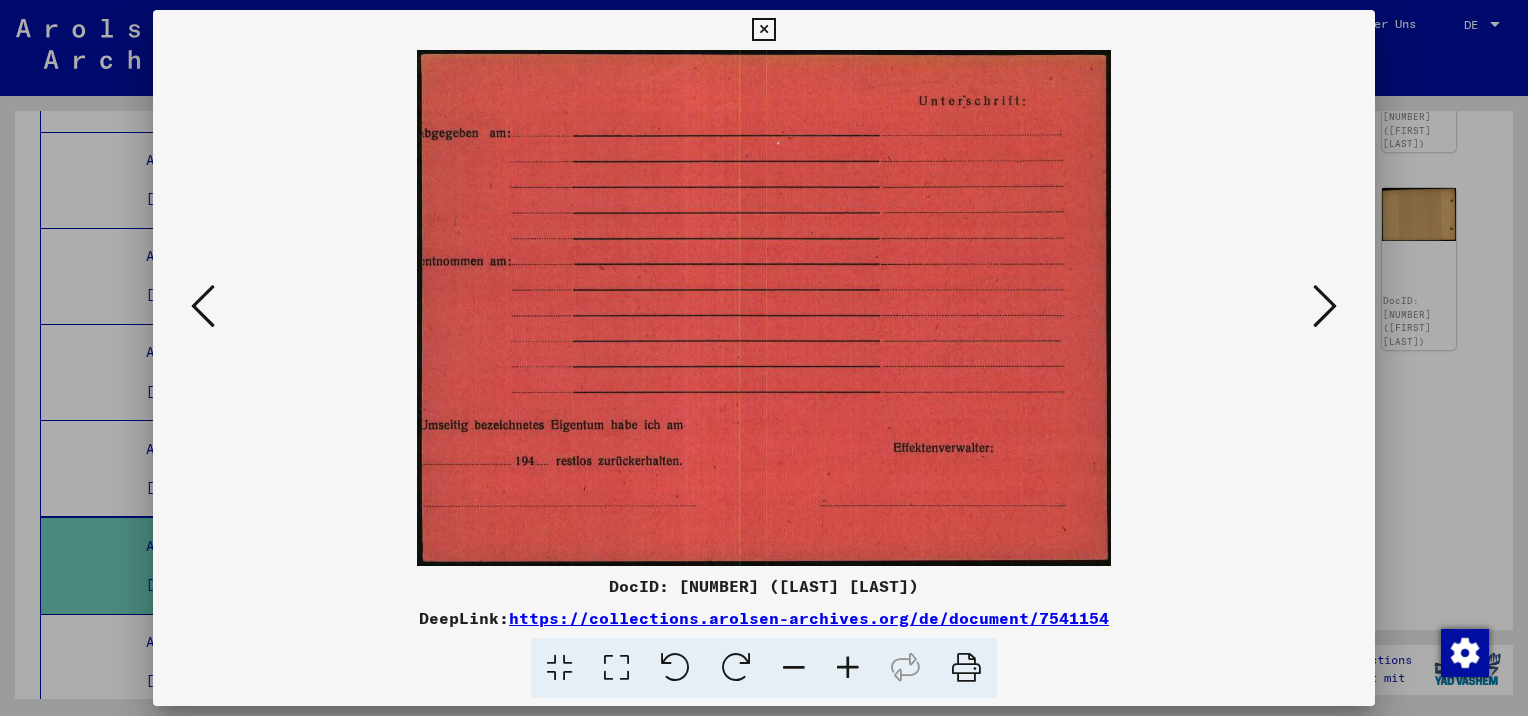 click at bounding box center [1325, 306] 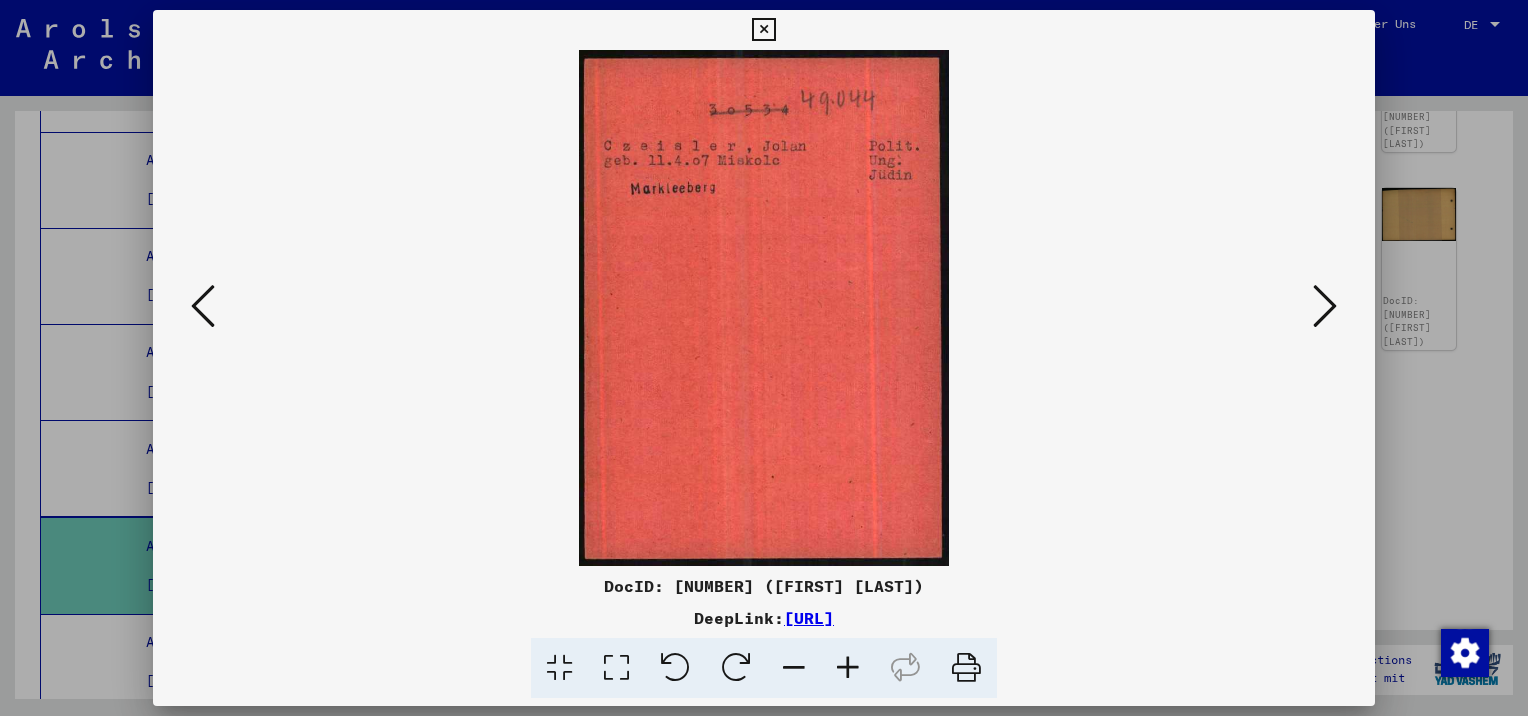 click at bounding box center (1325, 306) 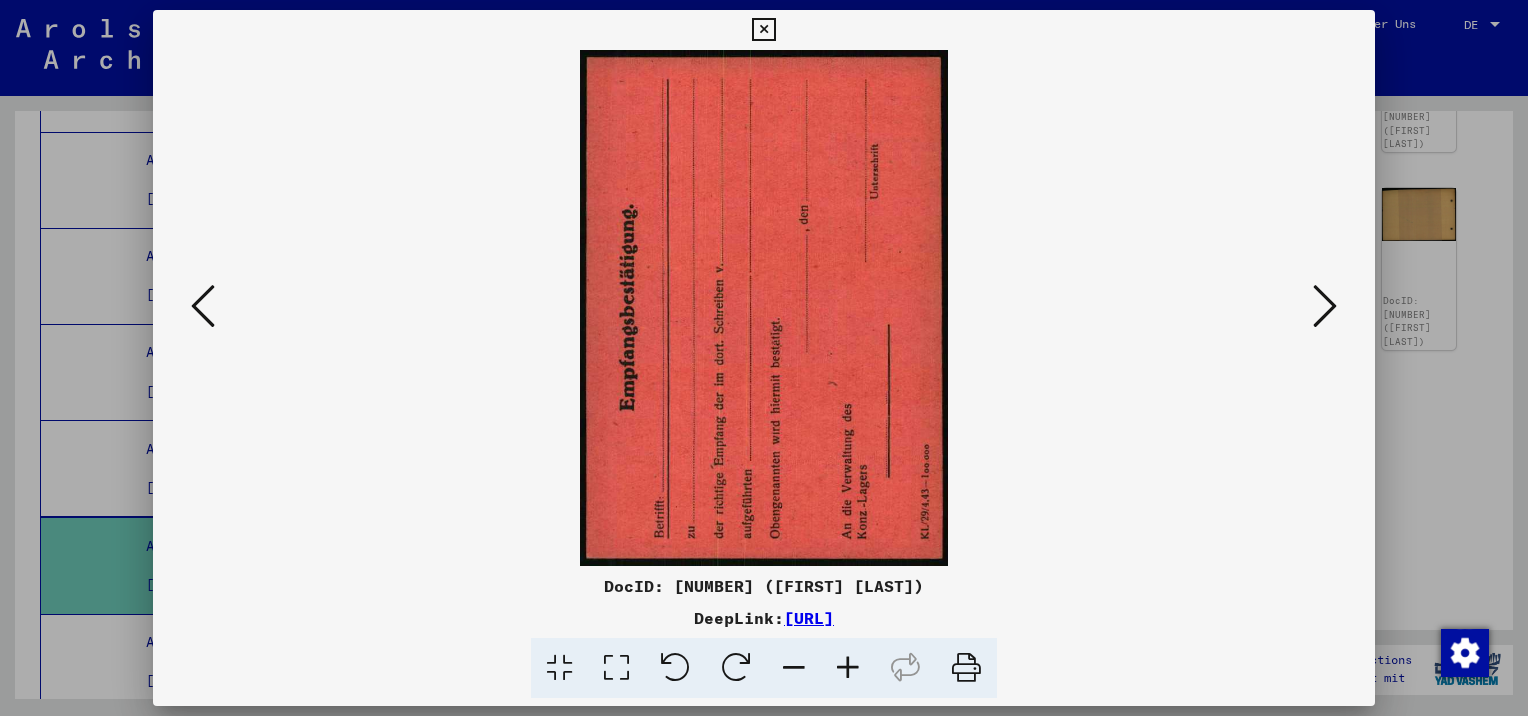 click at bounding box center [1325, 306] 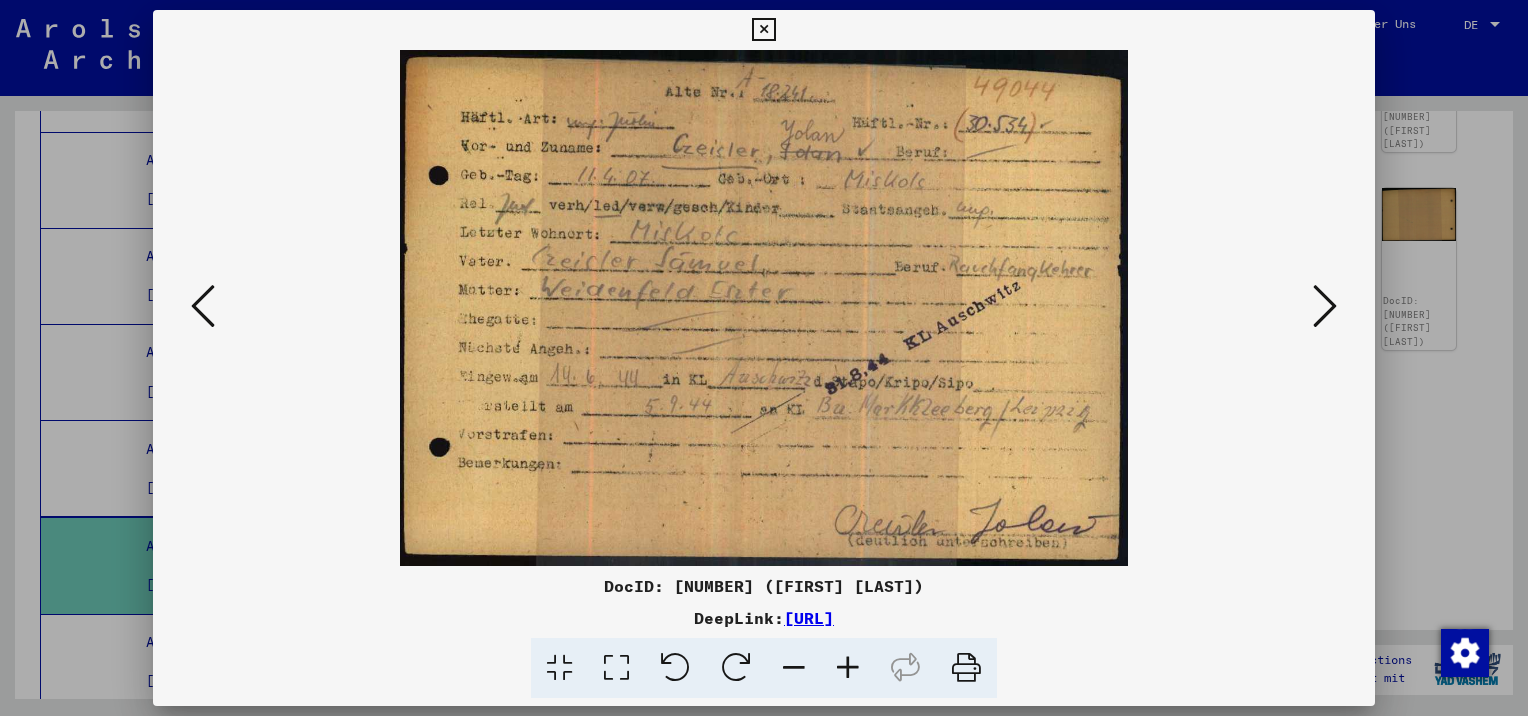click at bounding box center [1325, 306] 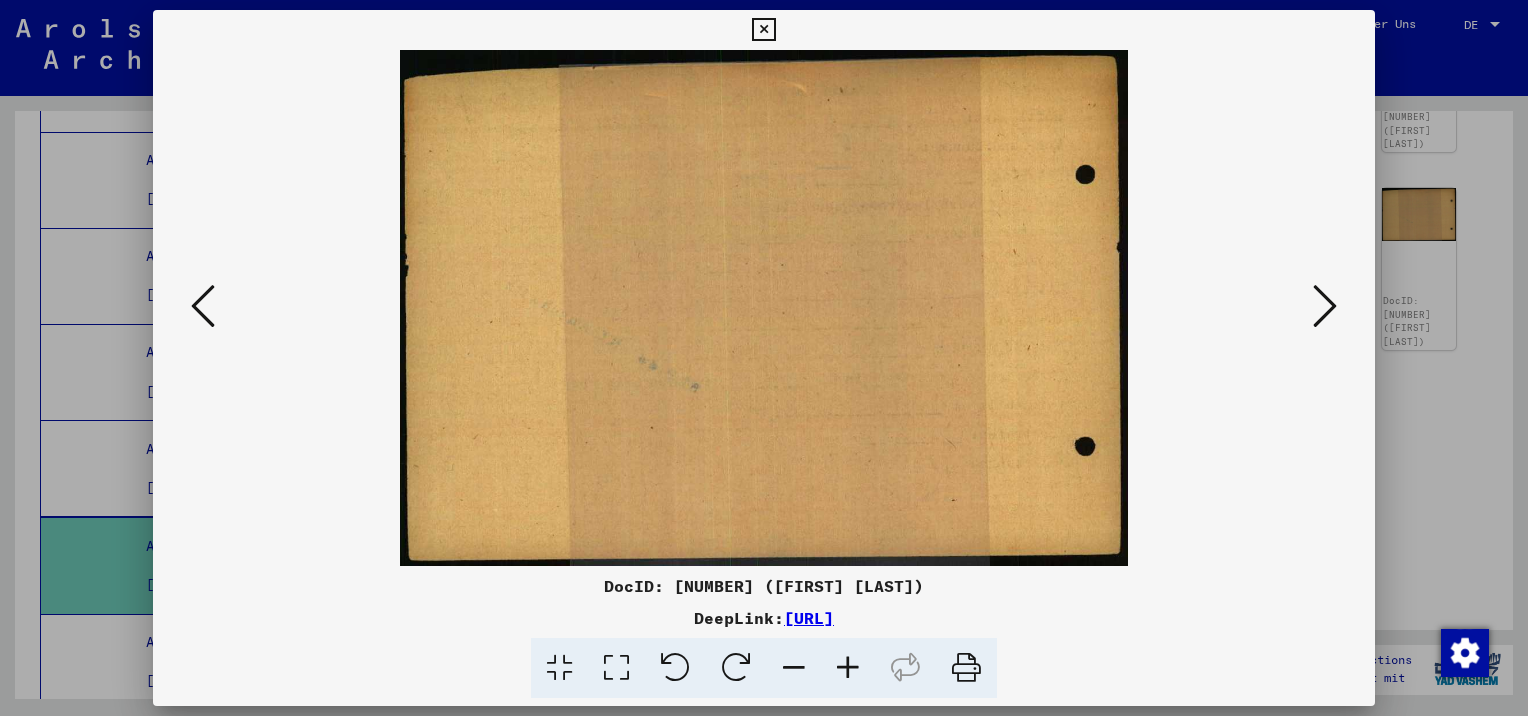 click at bounding box center [1325, 306] 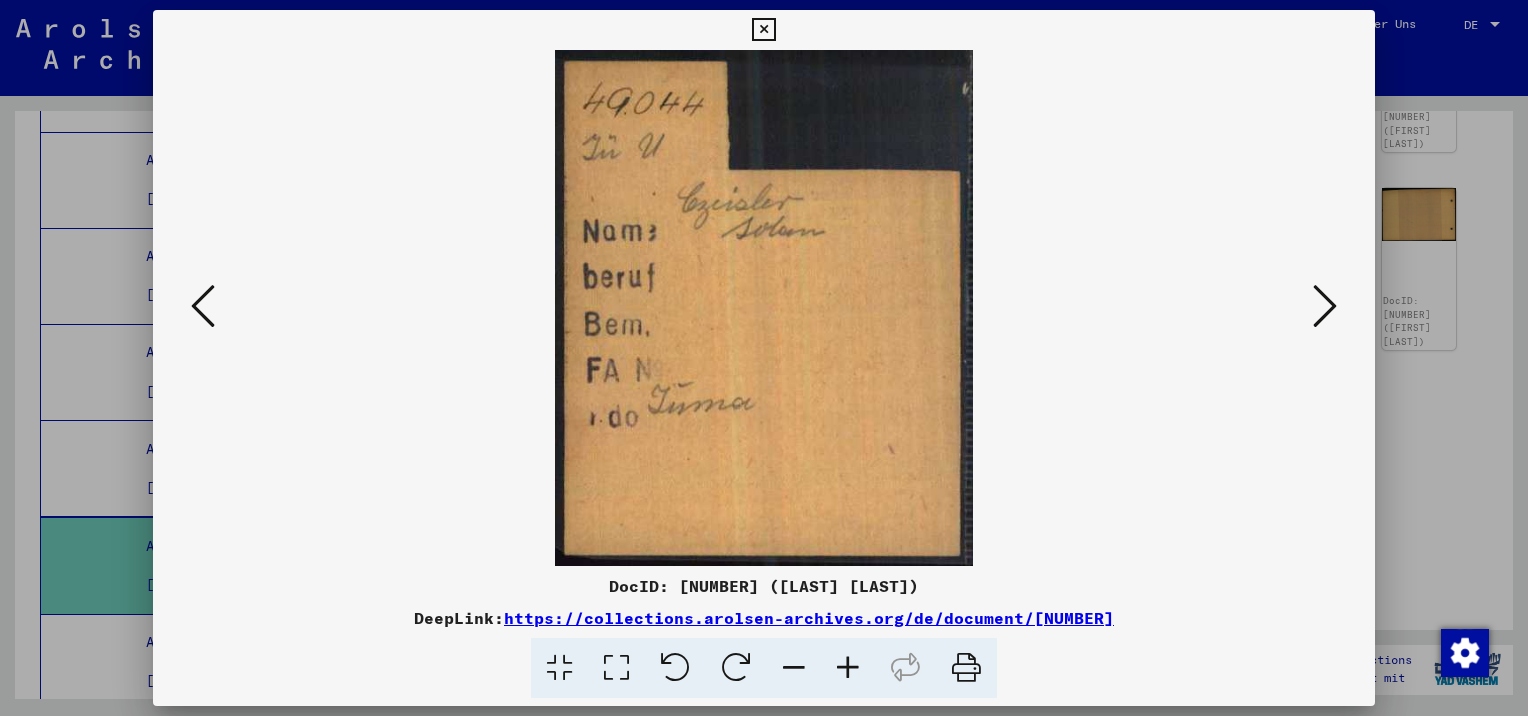 click at bounding box center [1325, 306] 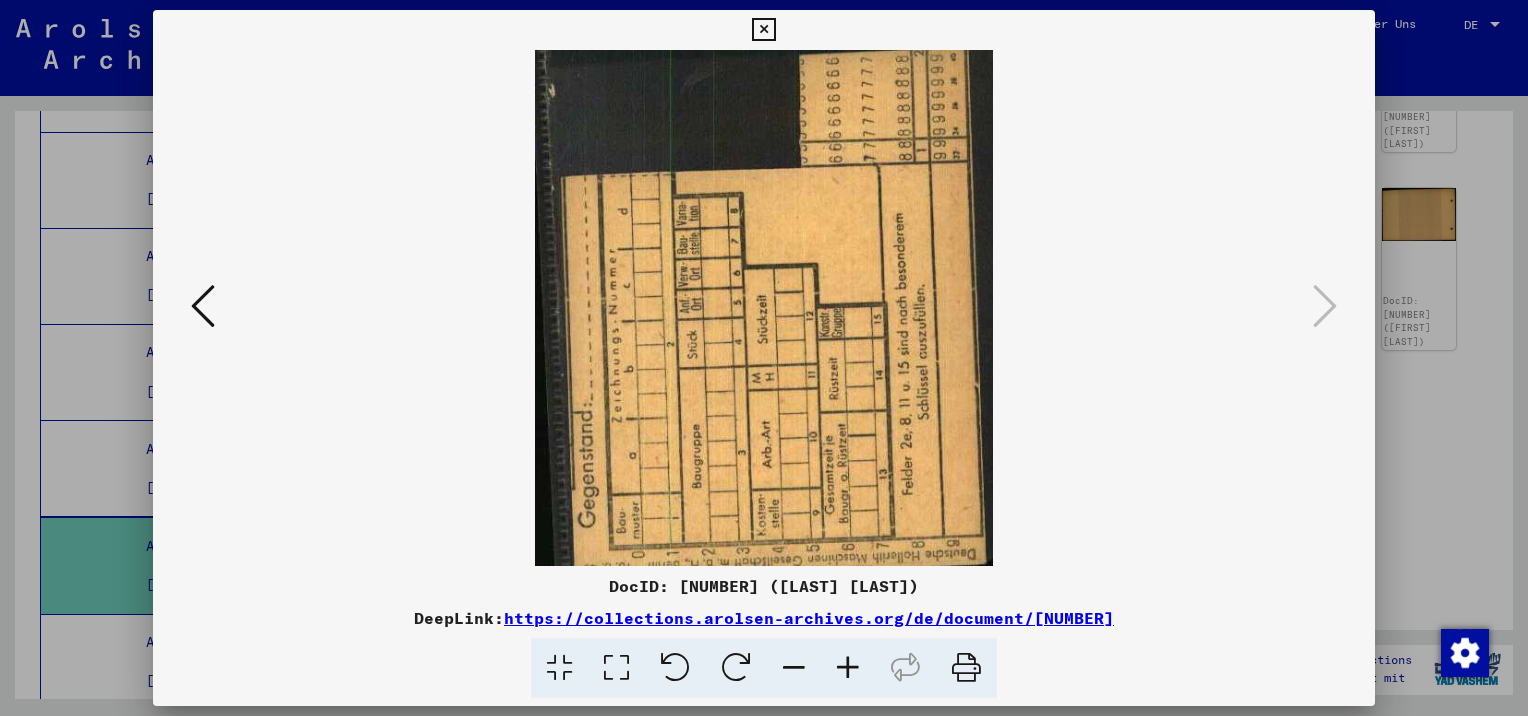 click at bounding box center [763, 30] 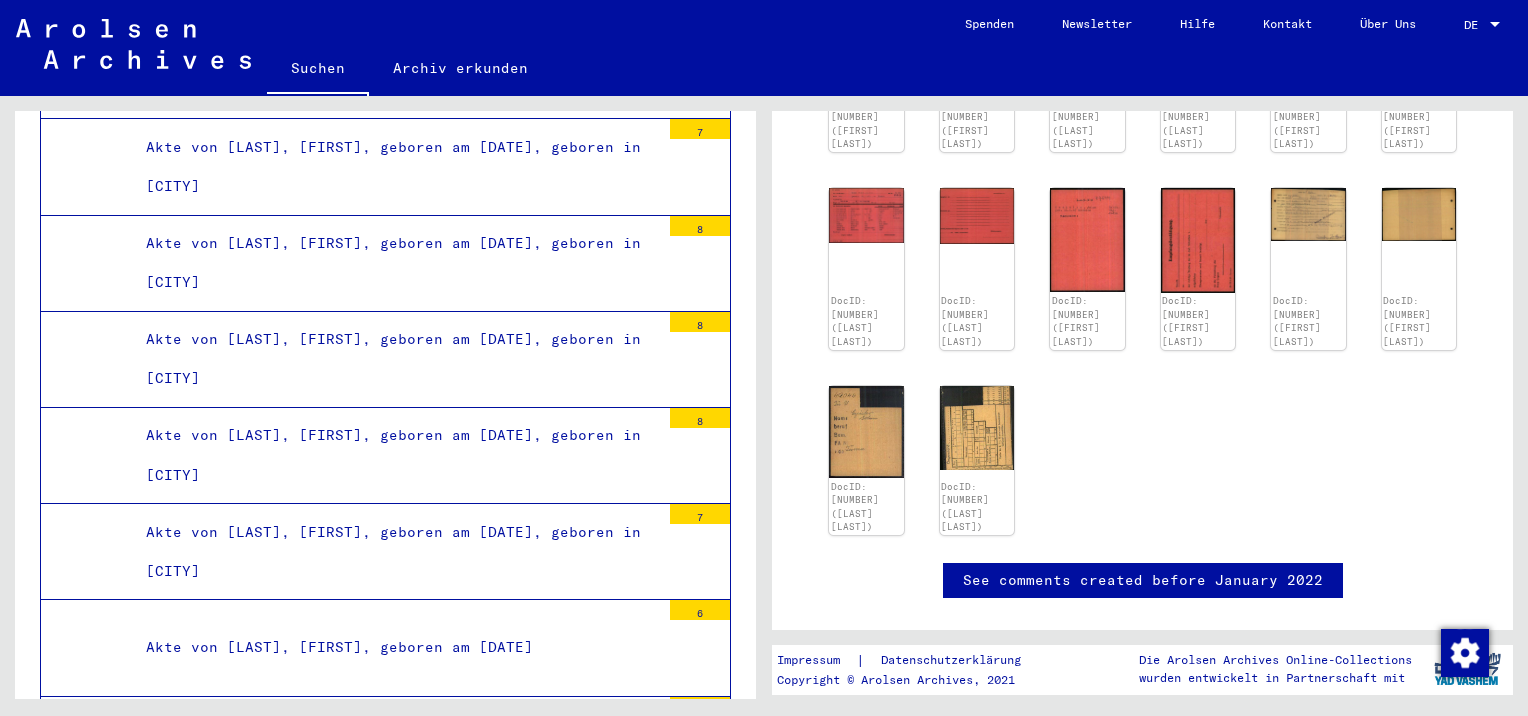 scroll, scrollTop: 2241, scrollLeft: 0, axis: vertical 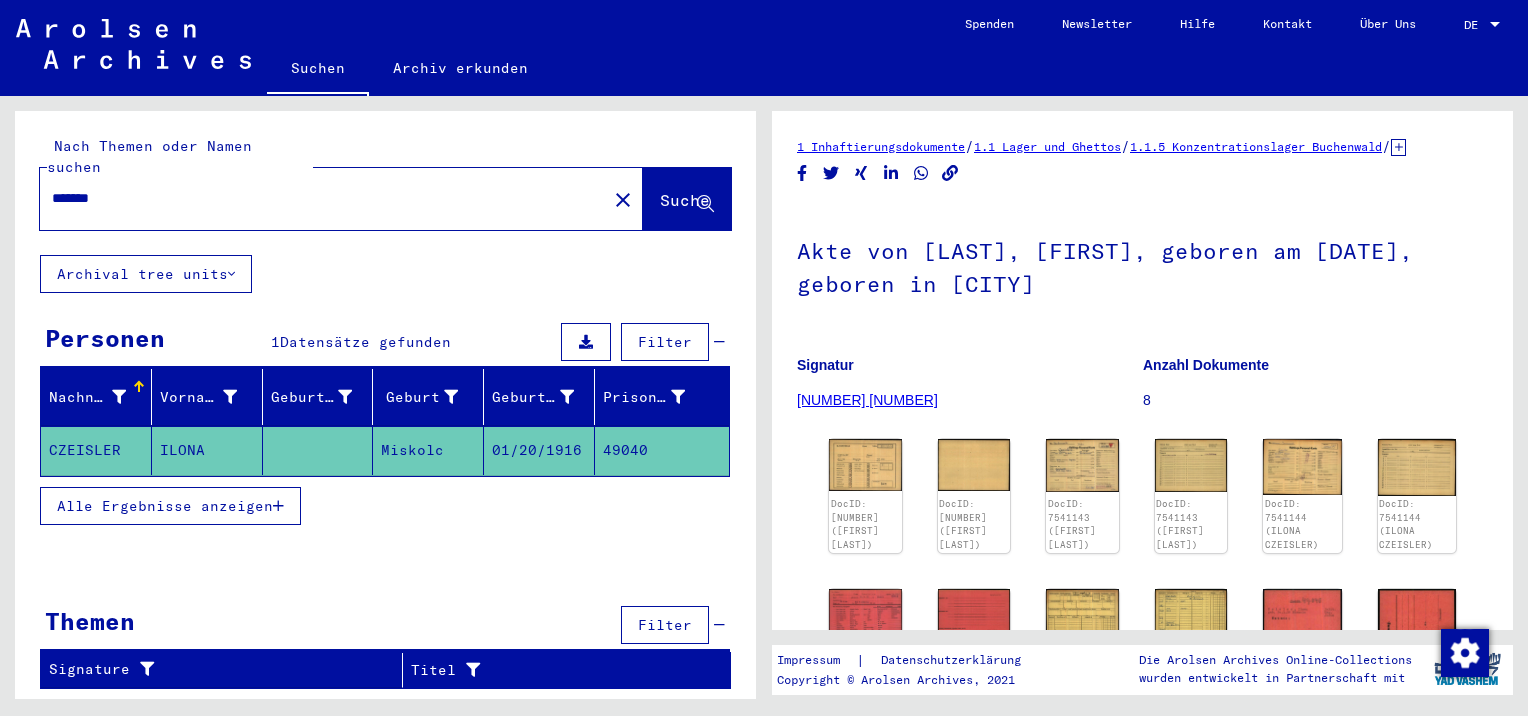 drag, startPoint x: 134, startPoint y: 179, endPoint x: 13, endPoint y: 188, distance: 121.33425 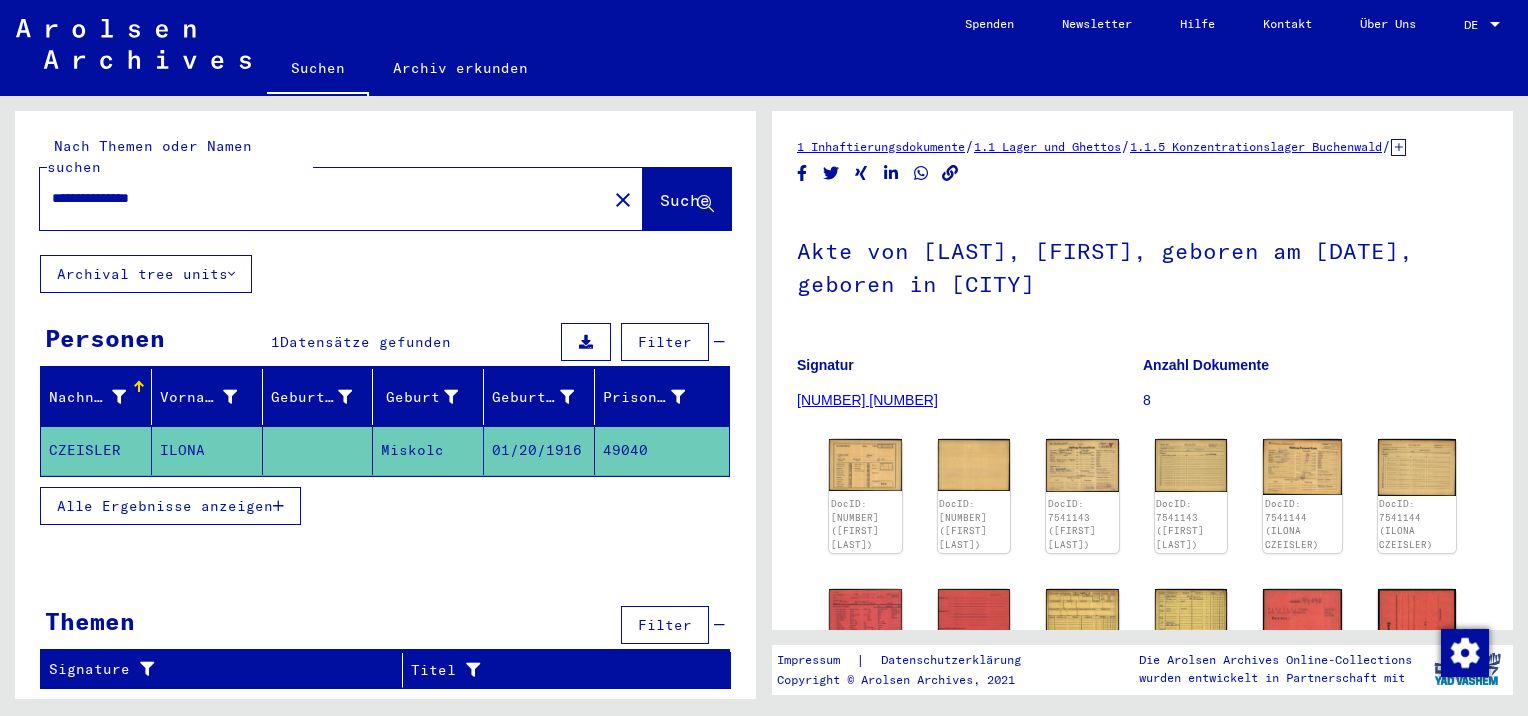 type on "**********" 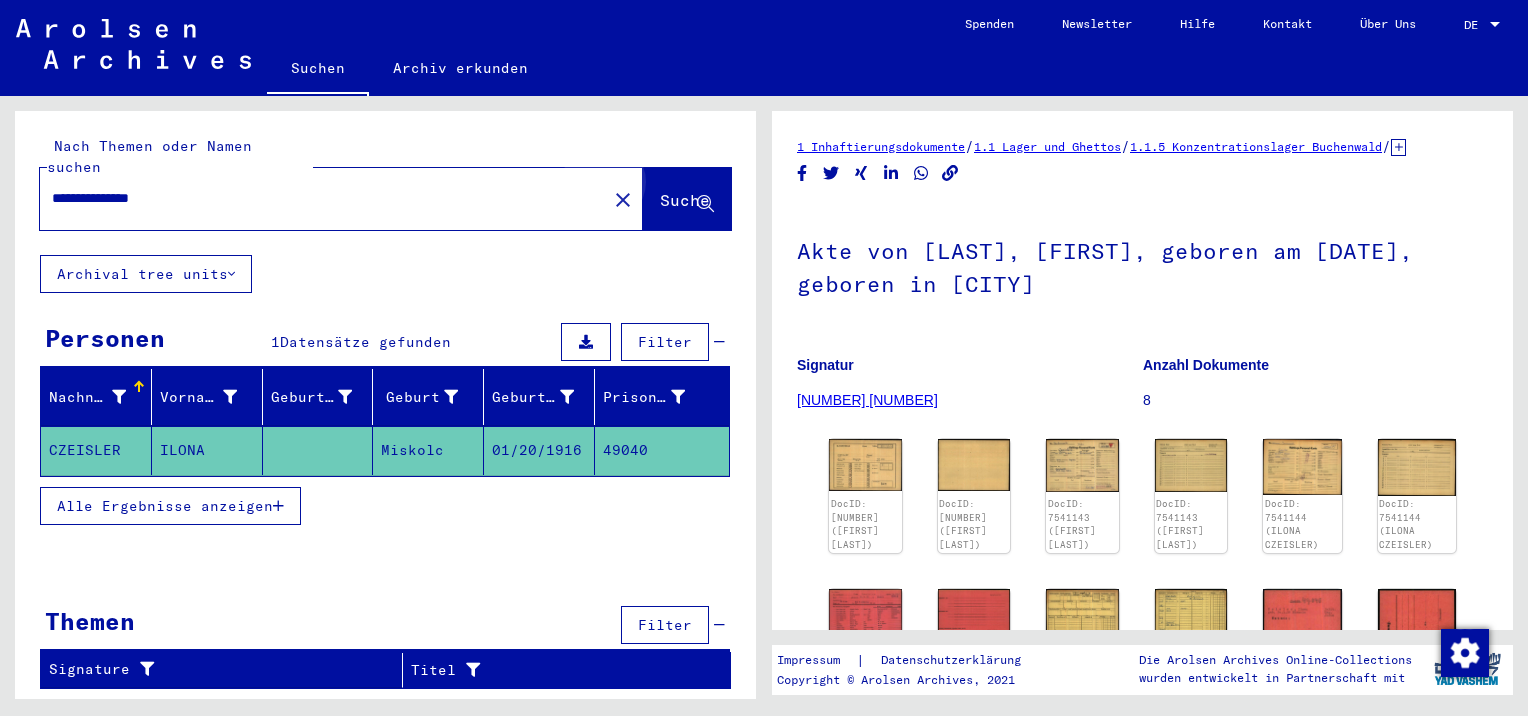click on "Suche" 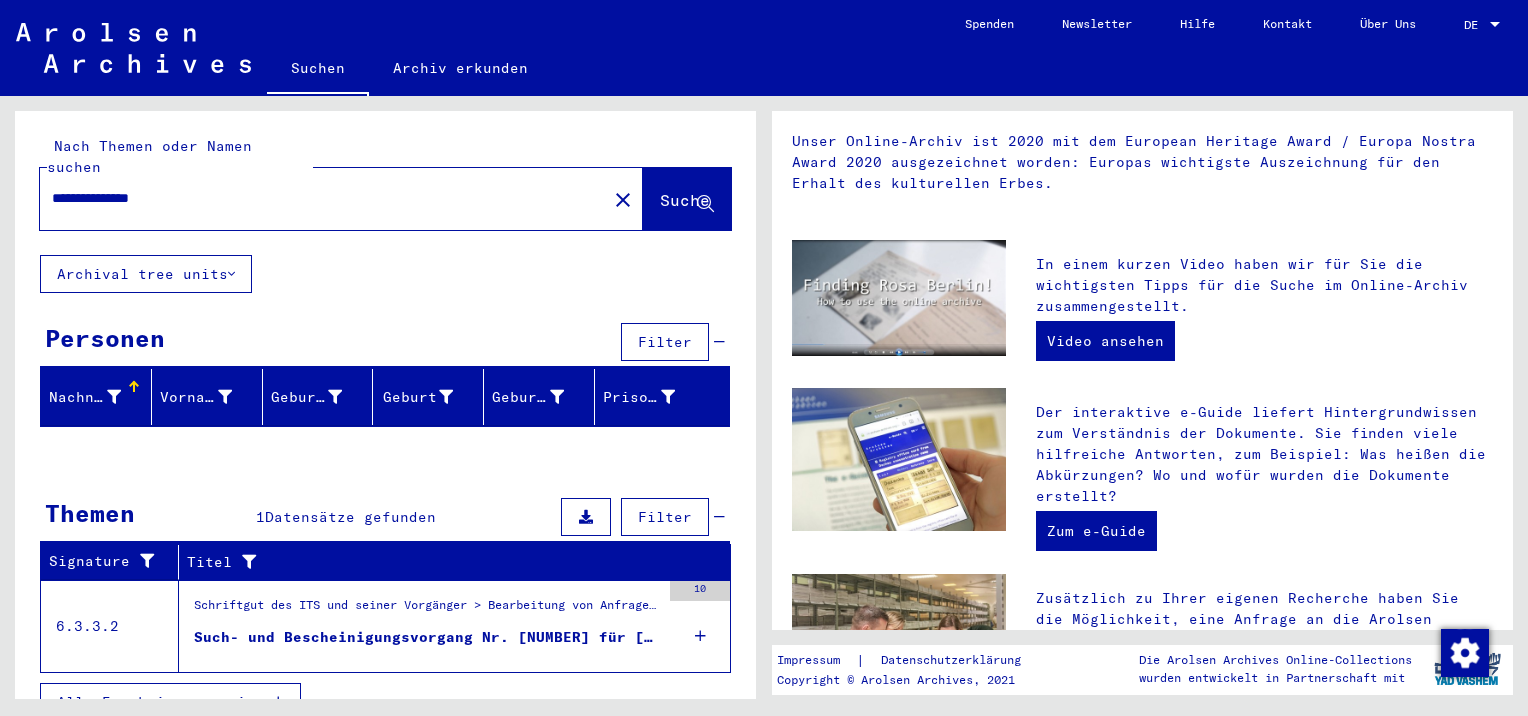 scroll, scrollTop: 300, scrollLeft: 0, axis: vertical 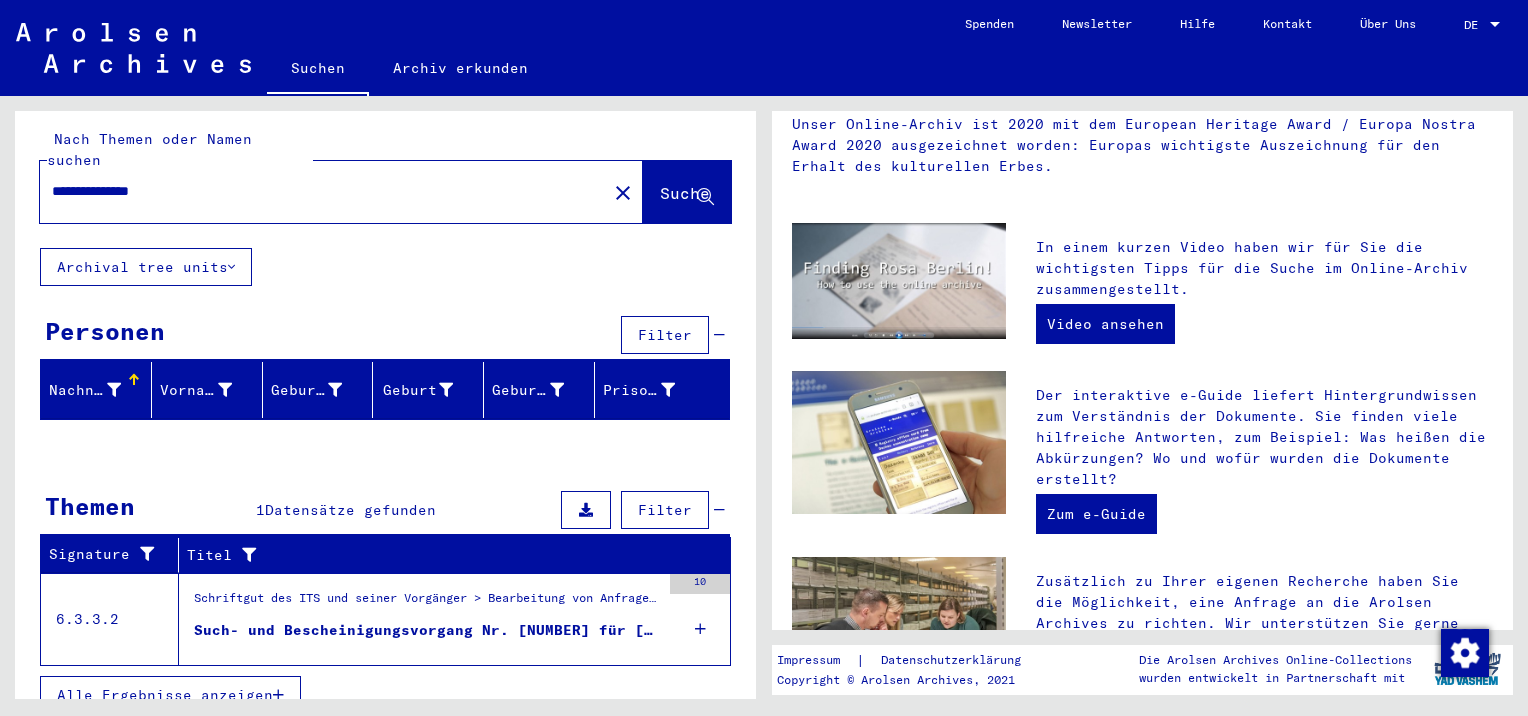 click on "Schriftgut des ITS und seiner Vorgänger > Bearbeitung von Anfragen > Fallbezogene Akten des ITS ab 1947 > T/D-Fallablage > Such- und Bescheinigungsvorgänge mit den (T/D-) Nummern von 750.000 bis 999.999 > Such- und Bescheinigungsvorgänge mit den (T/D-) Nummern von 952.500 bis 952.999" at bounding box center [427, 603] 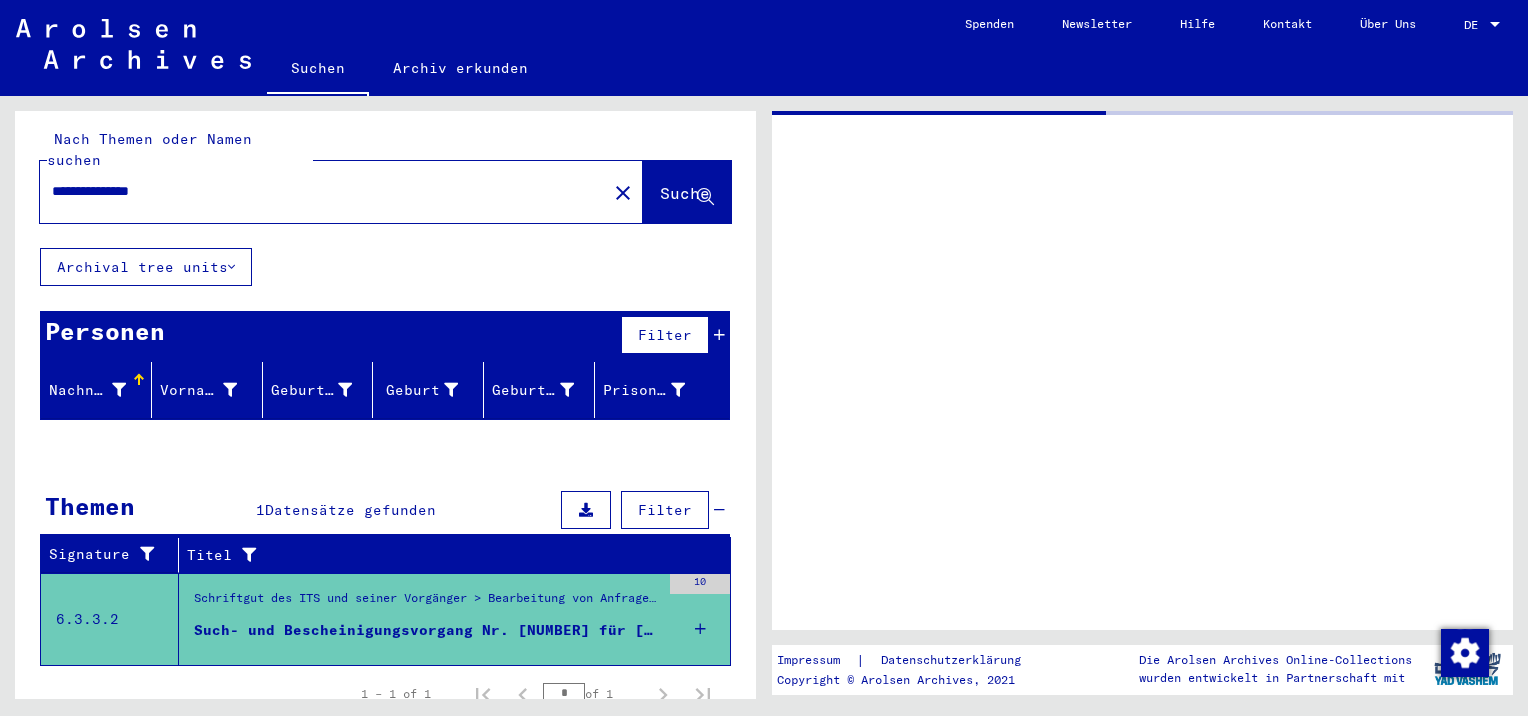 scroll, scrollTop: 5, scrollLeft: 0, axis: vertical 